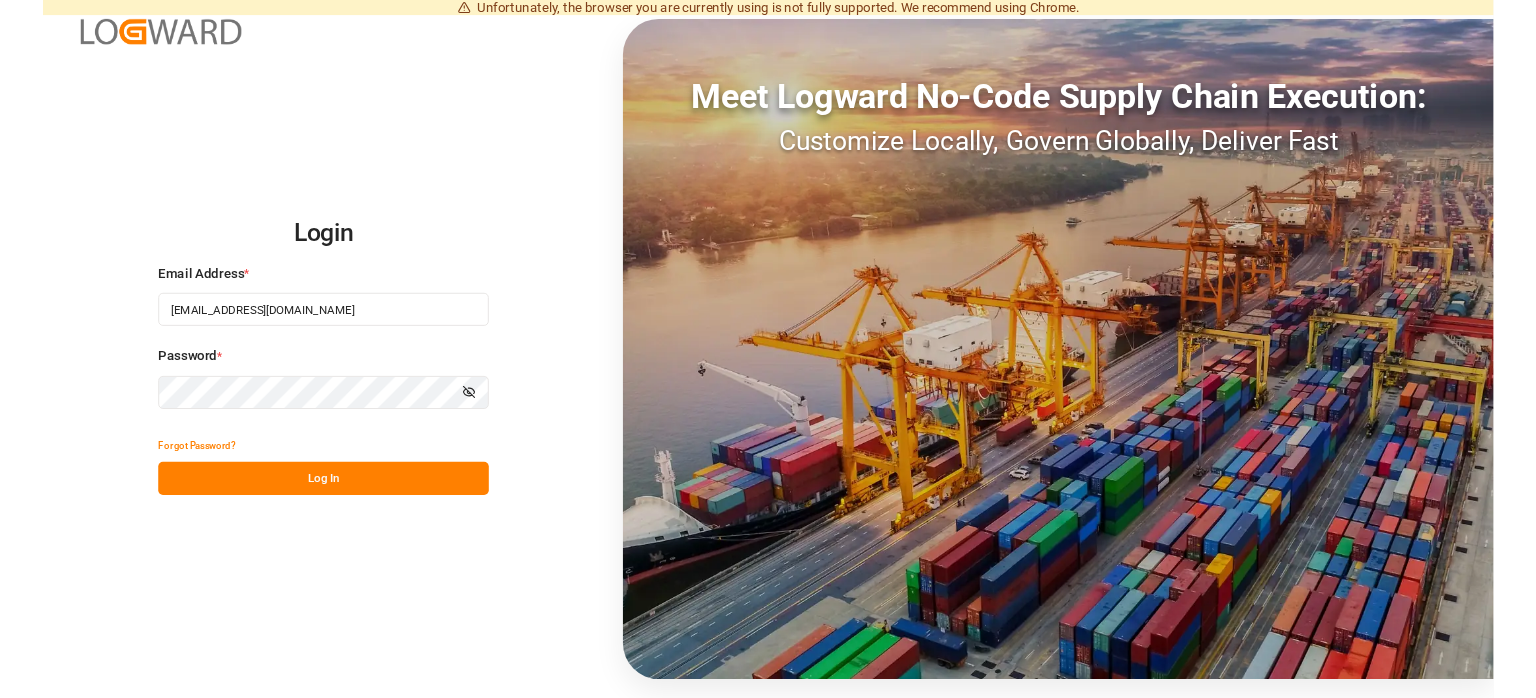scroll, scrollTop: 0, scrollLeft: 0, axis: both 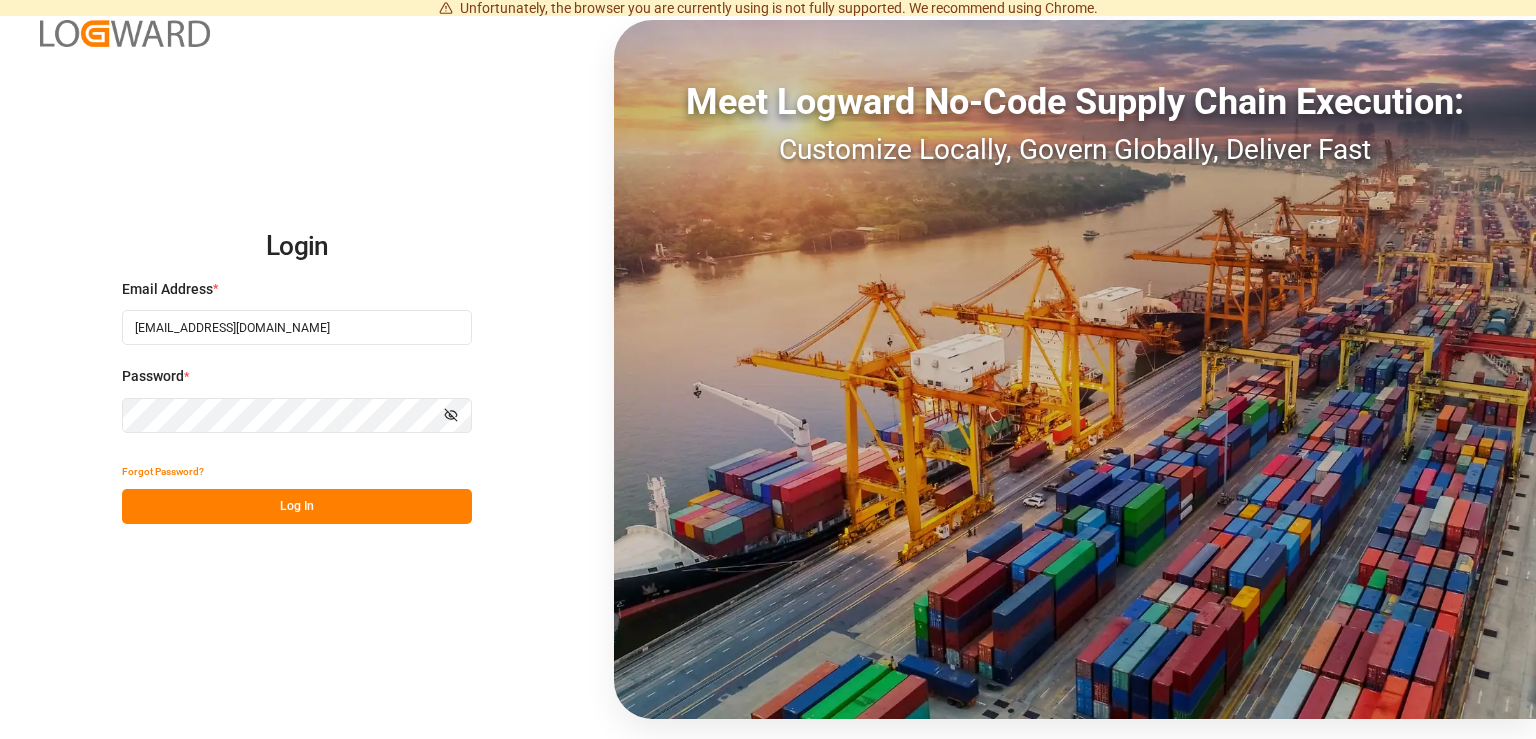 click on "Log In" at bounding box center [297, 506] 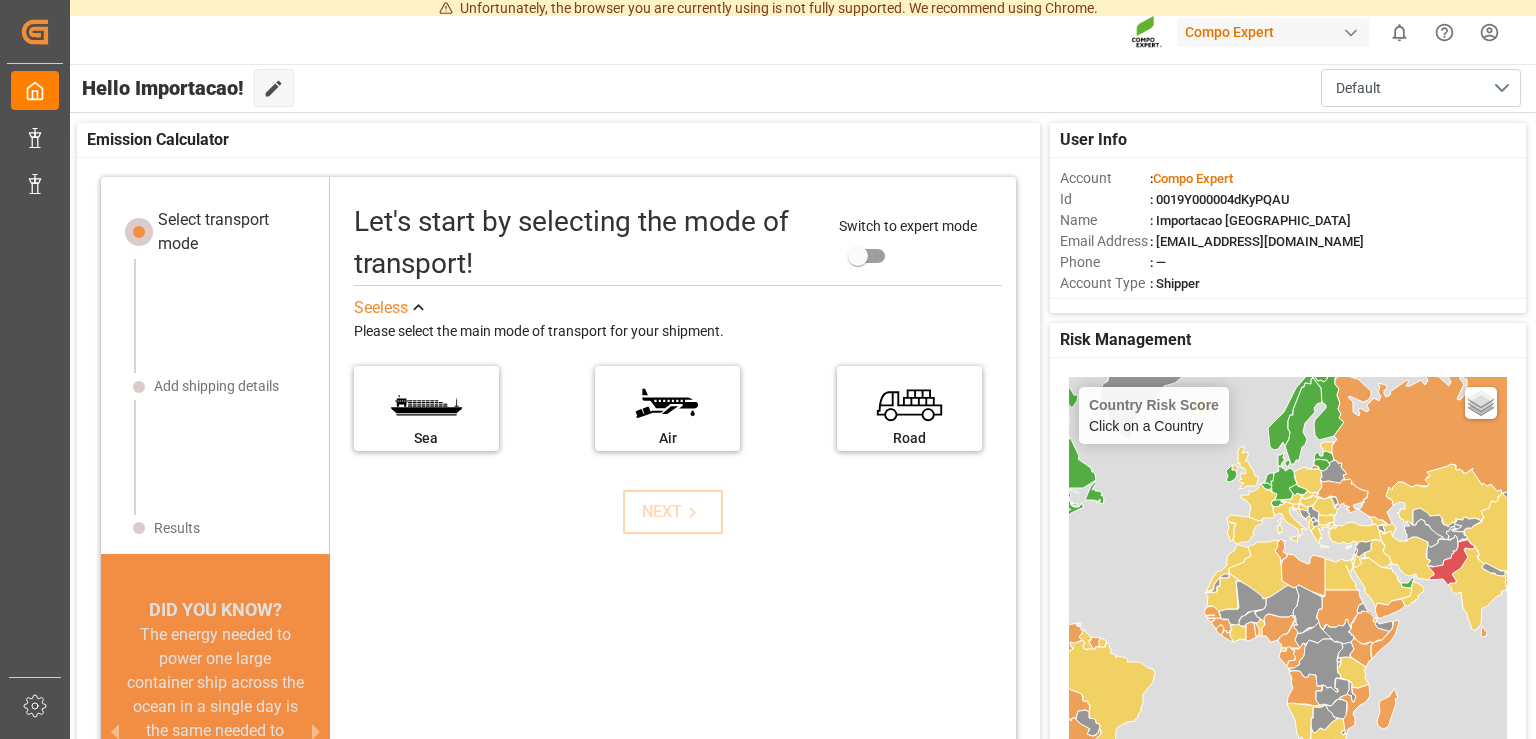 drag, startPoint x: 1204, startPoint y: 598, endPoint x: 1195, endPoint y: 476, distance: 122.33152 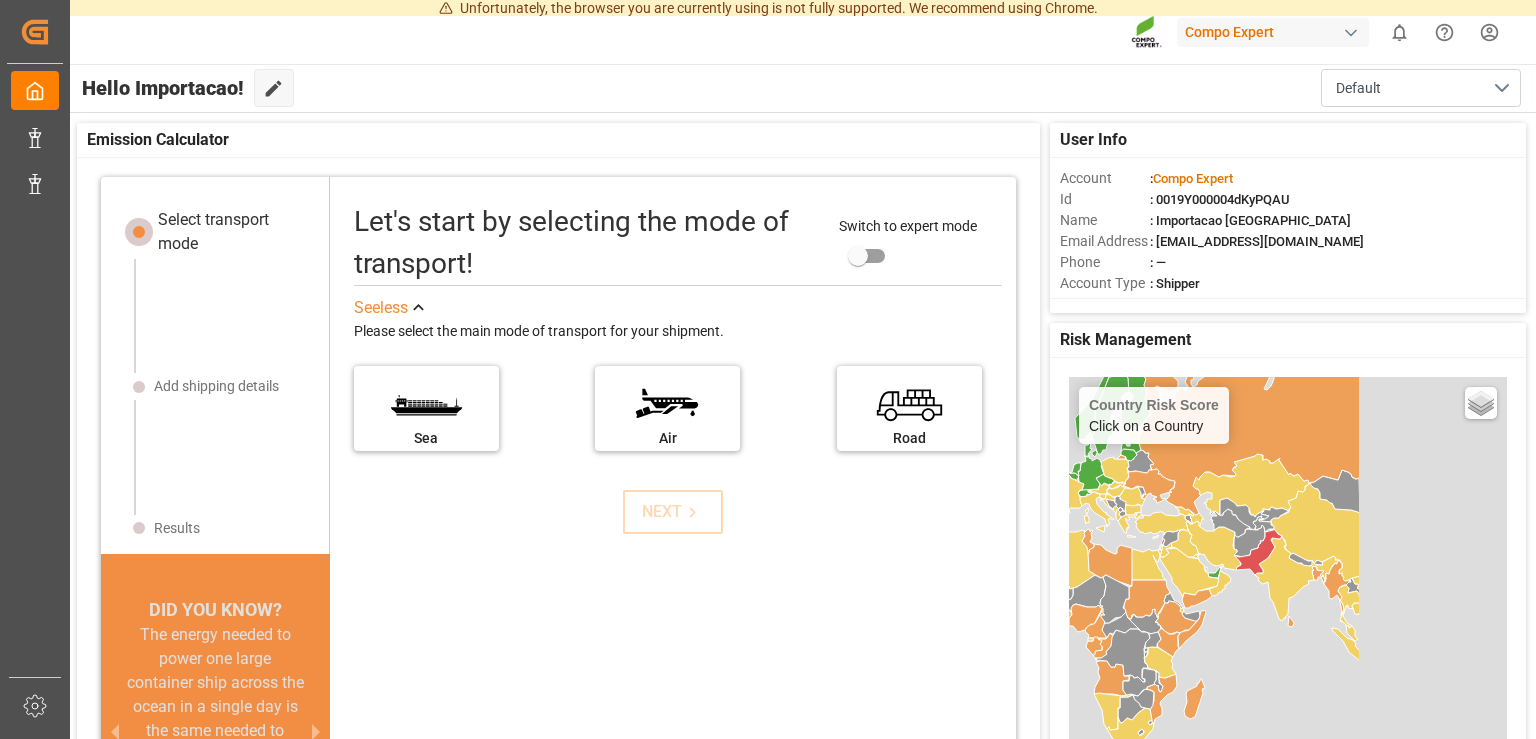 drag, startPoint x: 1373, startPoint y: 543, endPoint x: 1181, endPoint y: 536, distance: 192.12756 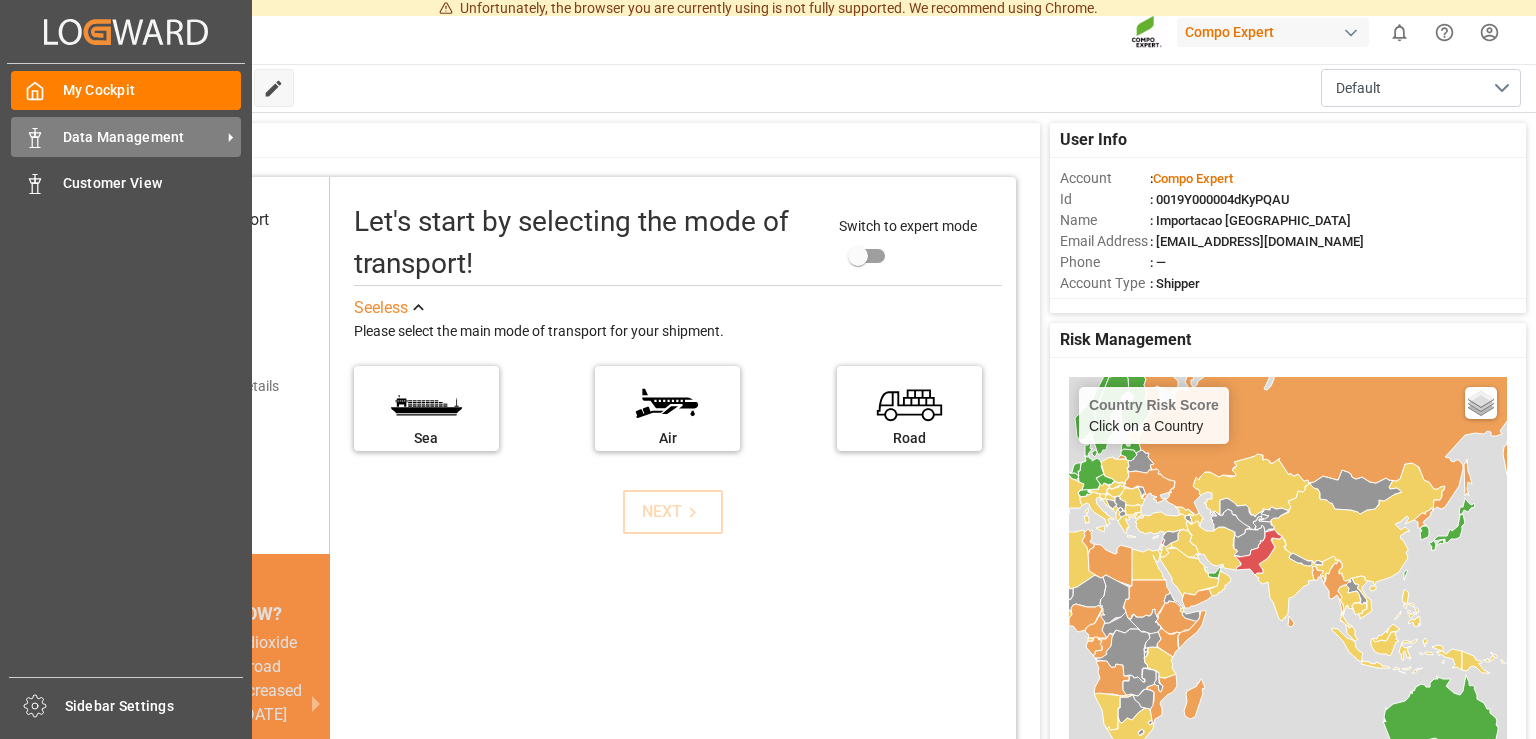 click on "Data Management" at bounding box center [142, 137] 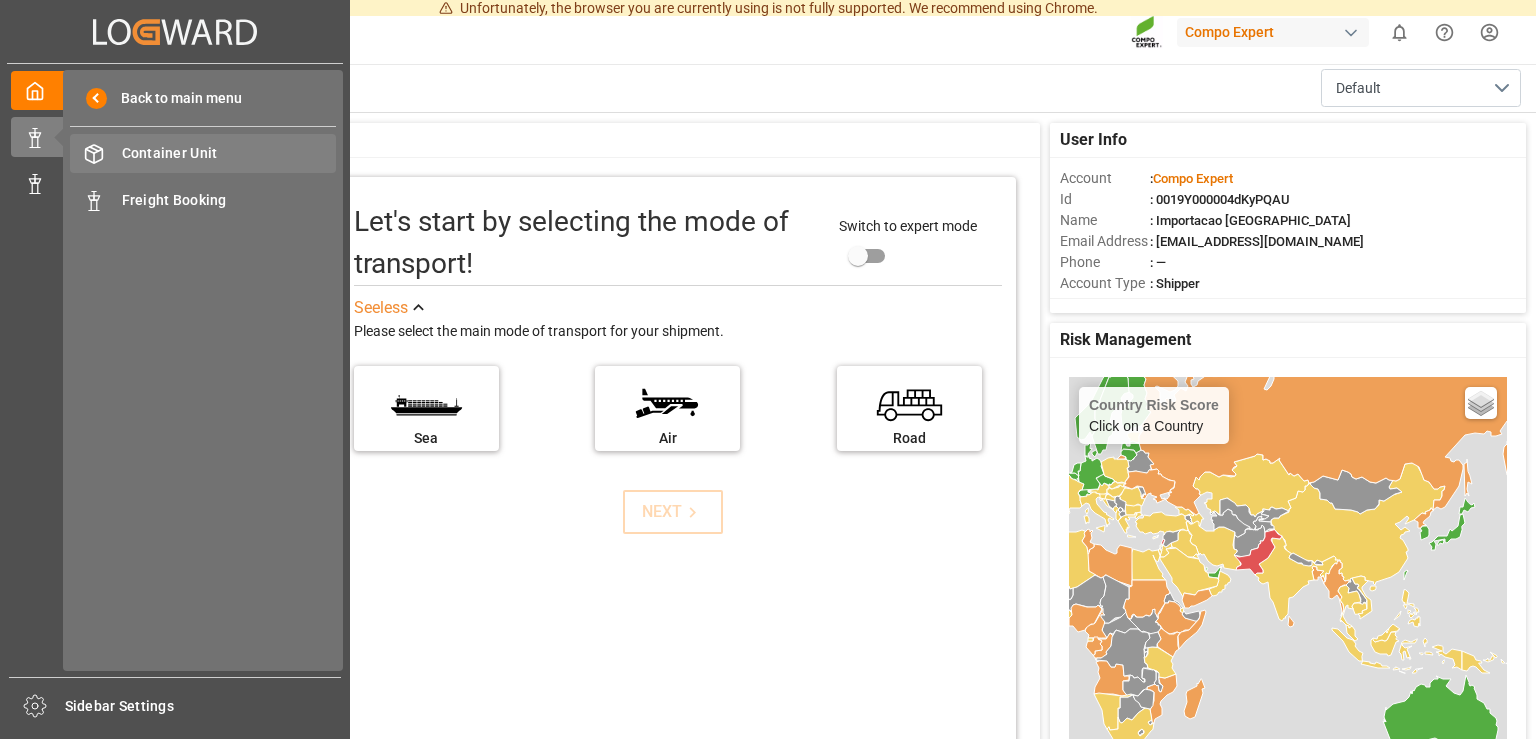 click on "Container Unit Container Unit" at bounding box center [203, 153] 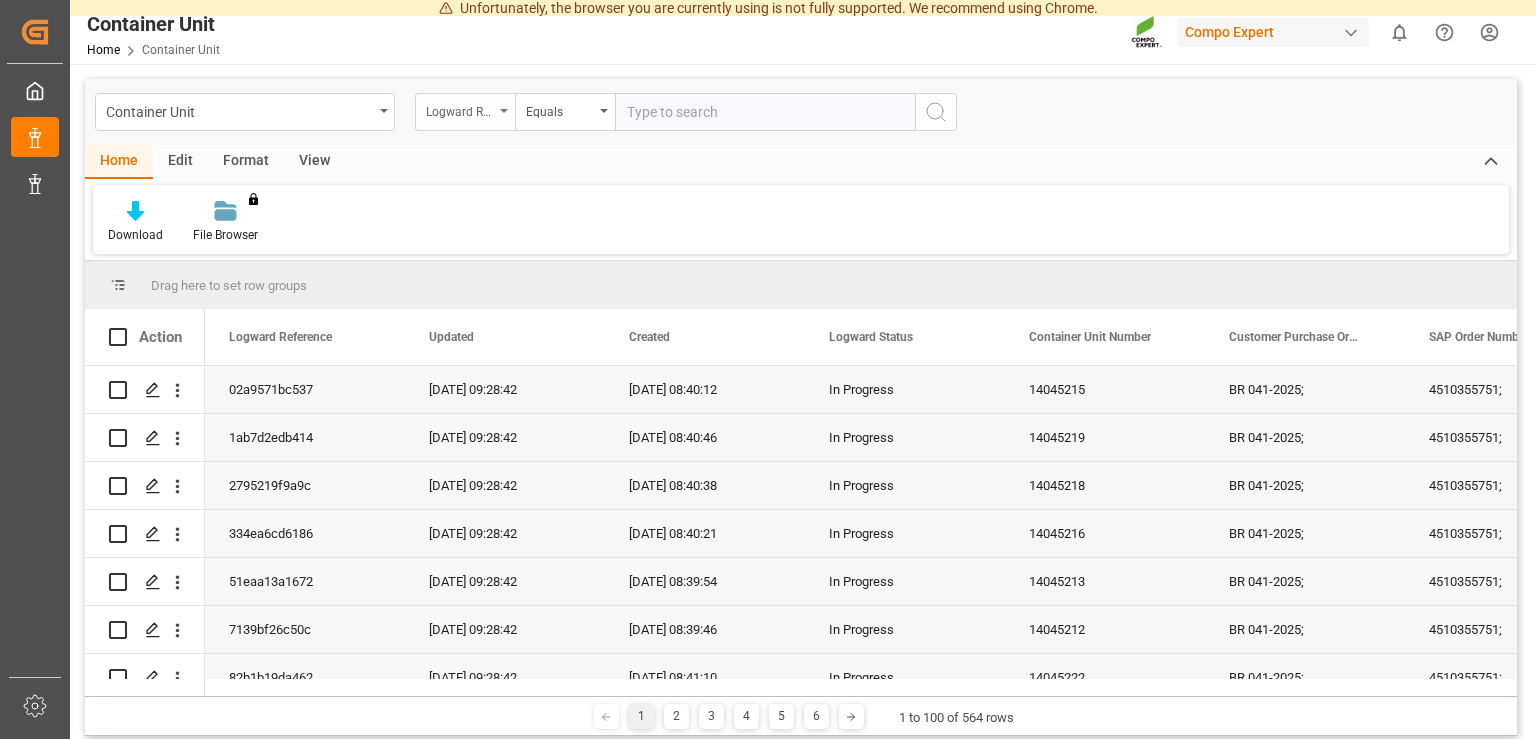 click on "Logward Reference" at bounding box center (460, 109) 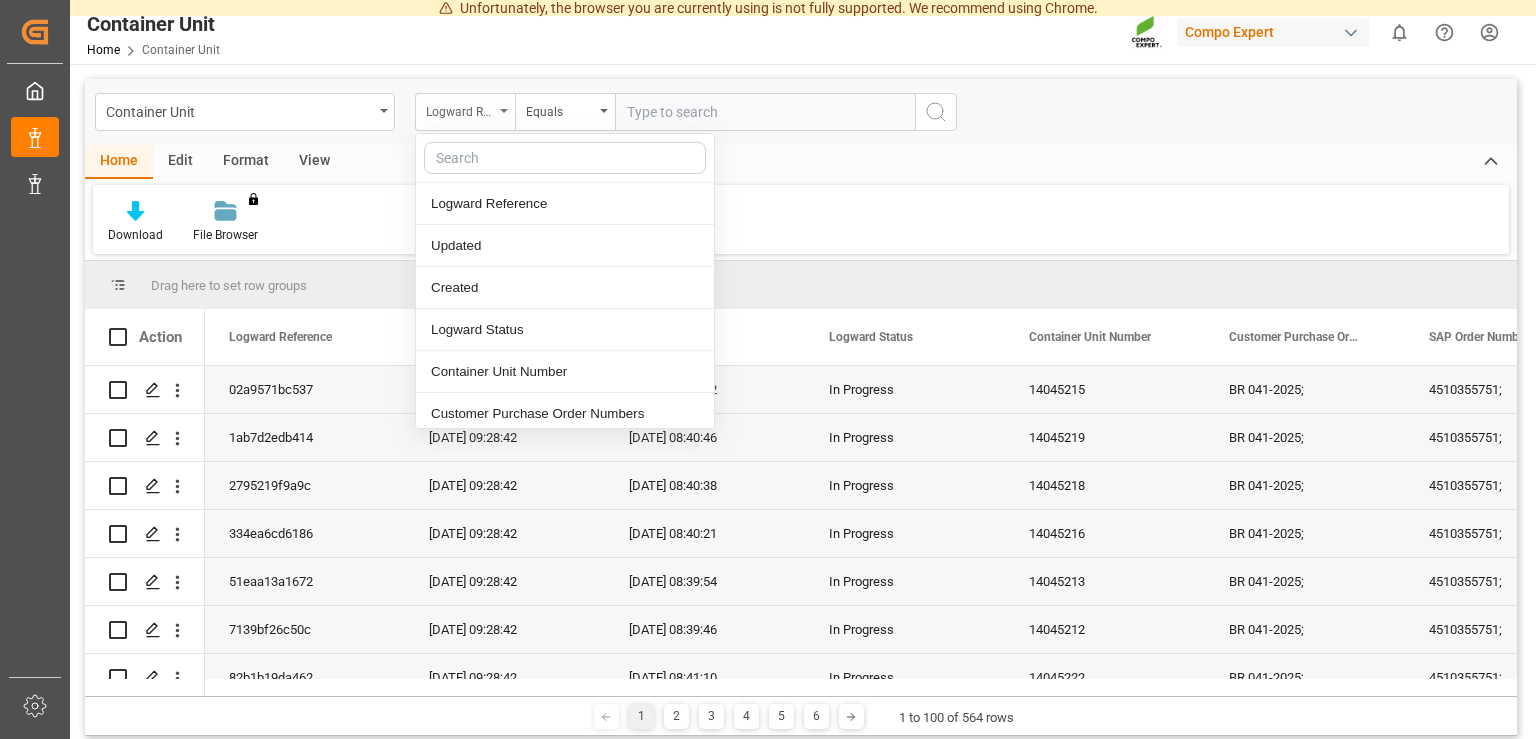 click on "Logward Reference" at bounding box center [460, 109] 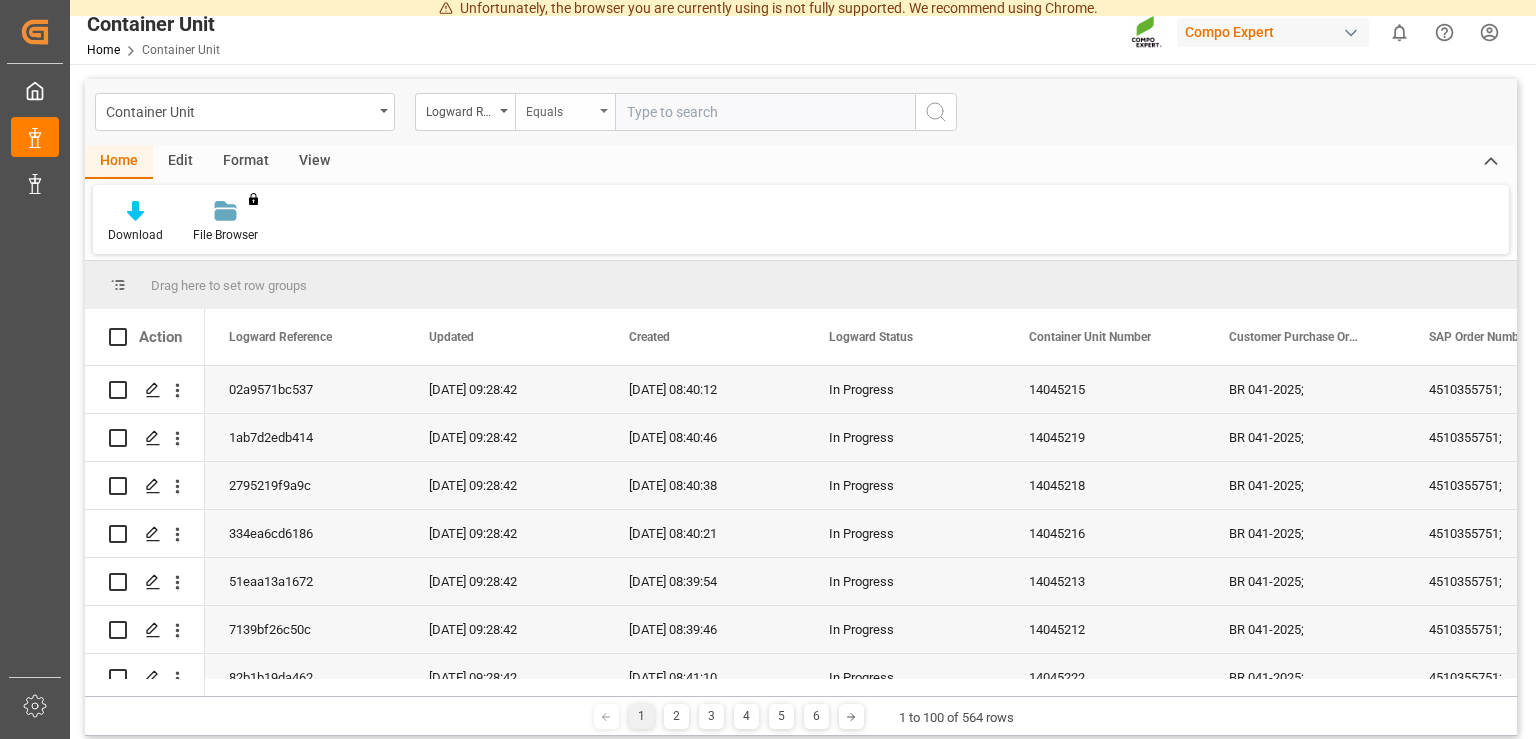 click on "Equals" at bounding box center [560, 109] 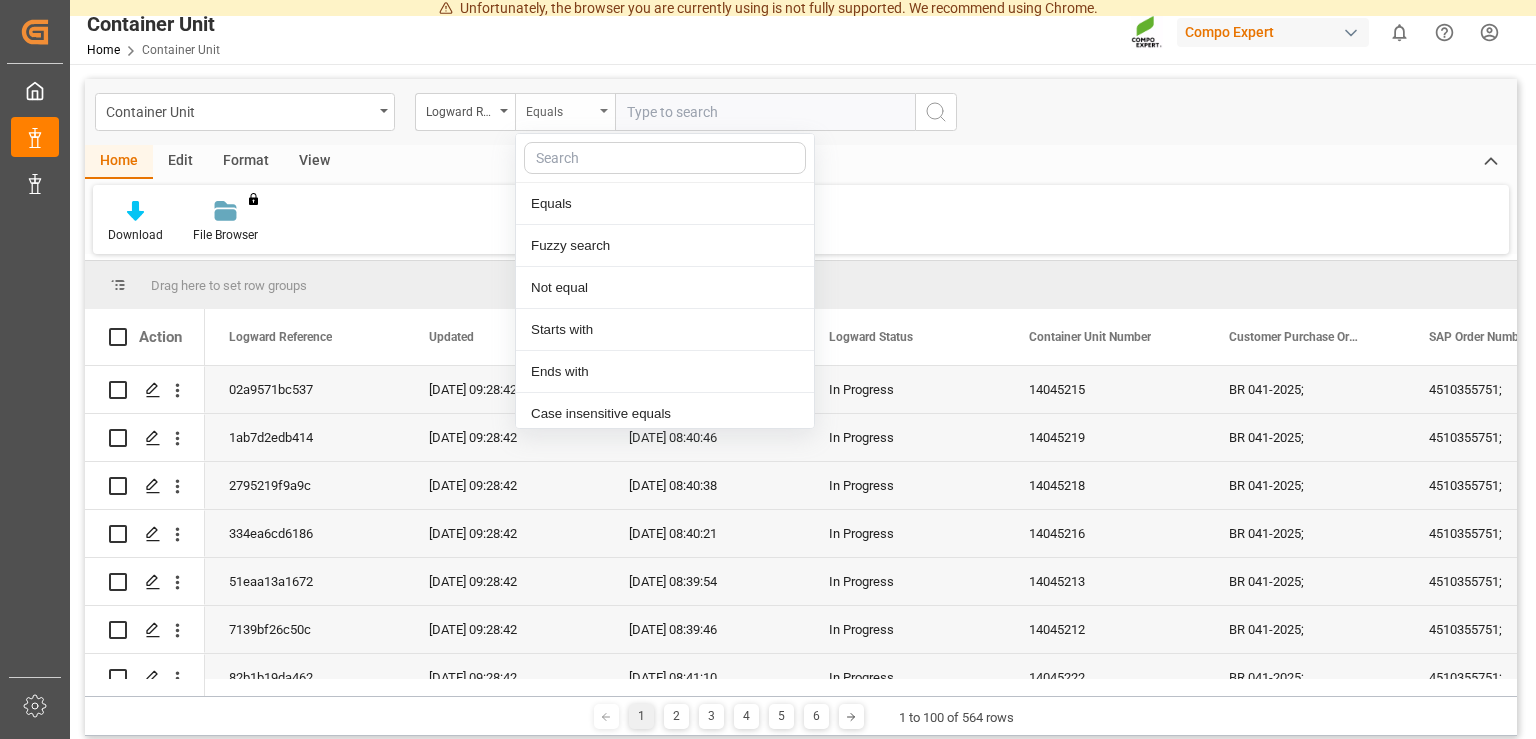 click on "Equals" at bounding box center (560, 109) 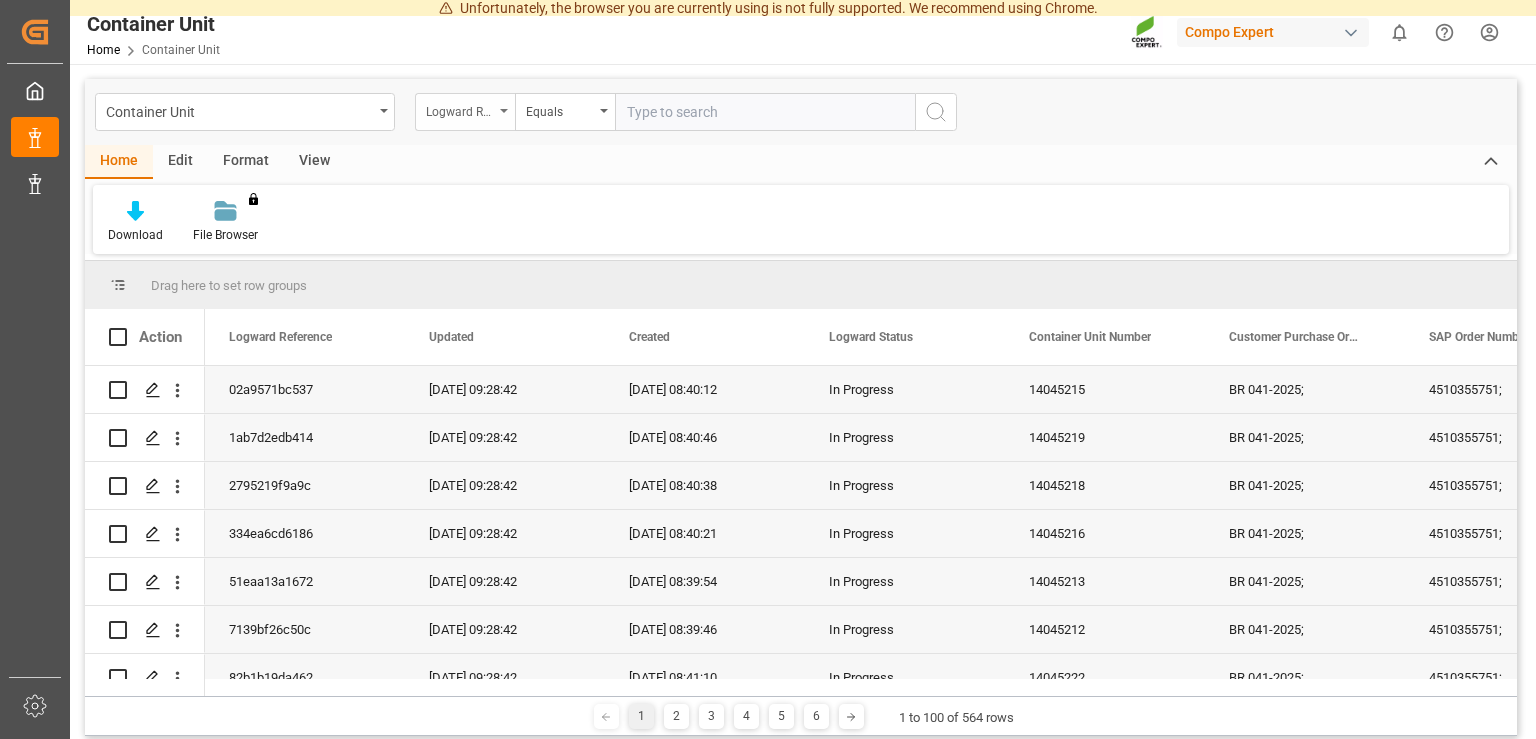 click on "Logward Reference" at bounding box center (460, 109) 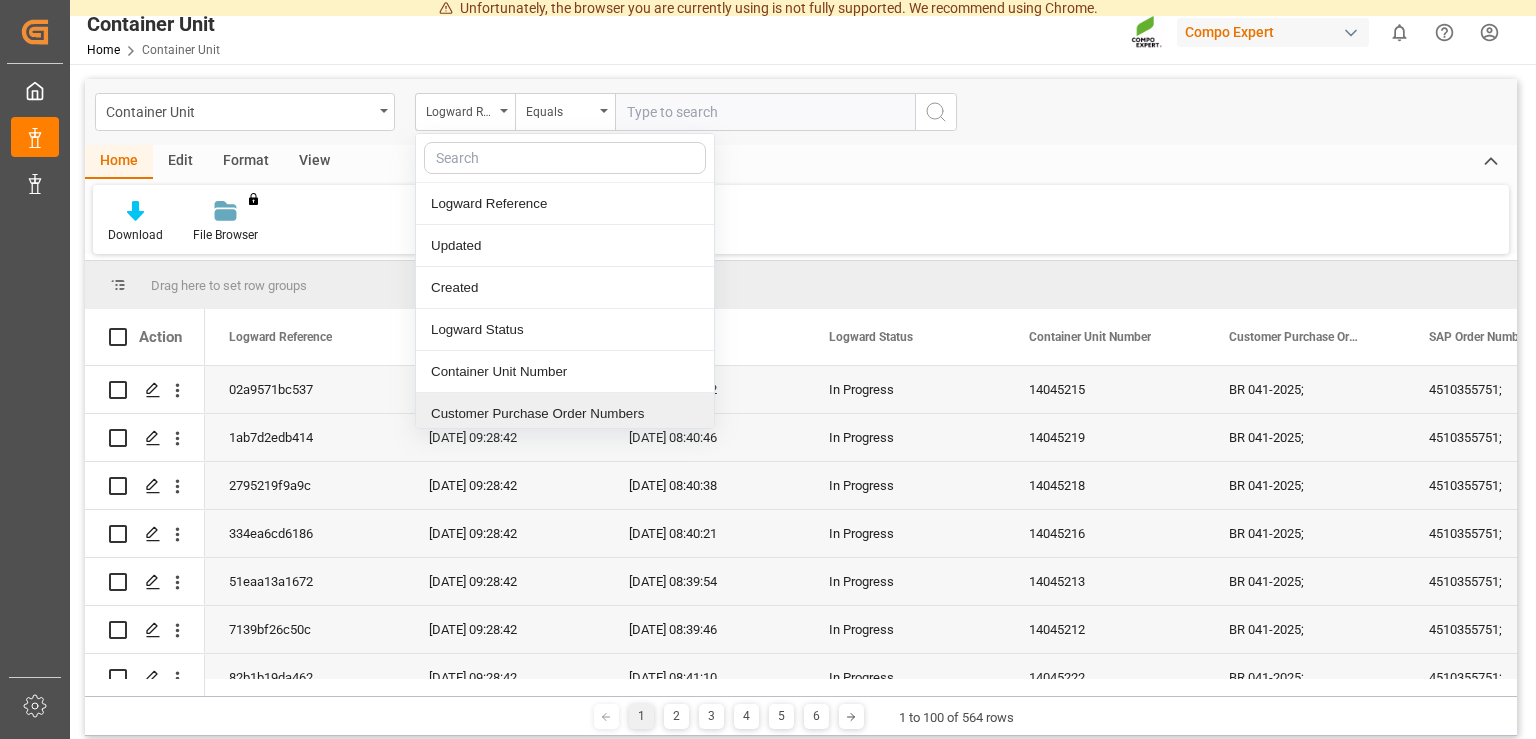 click on "Customer Purchase Order Numbers" at bounding box center (565, 414) 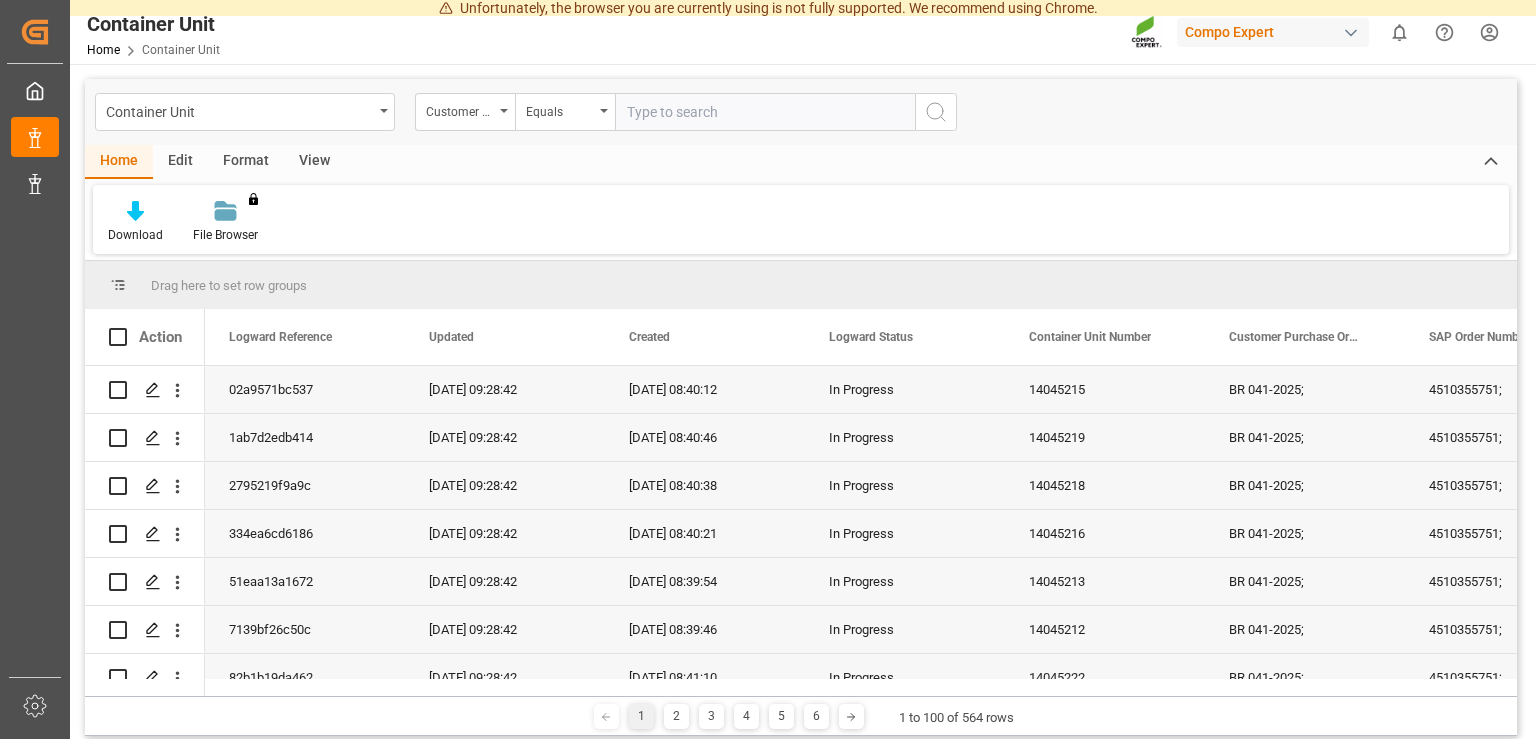 click at bounding box center (765, 112) 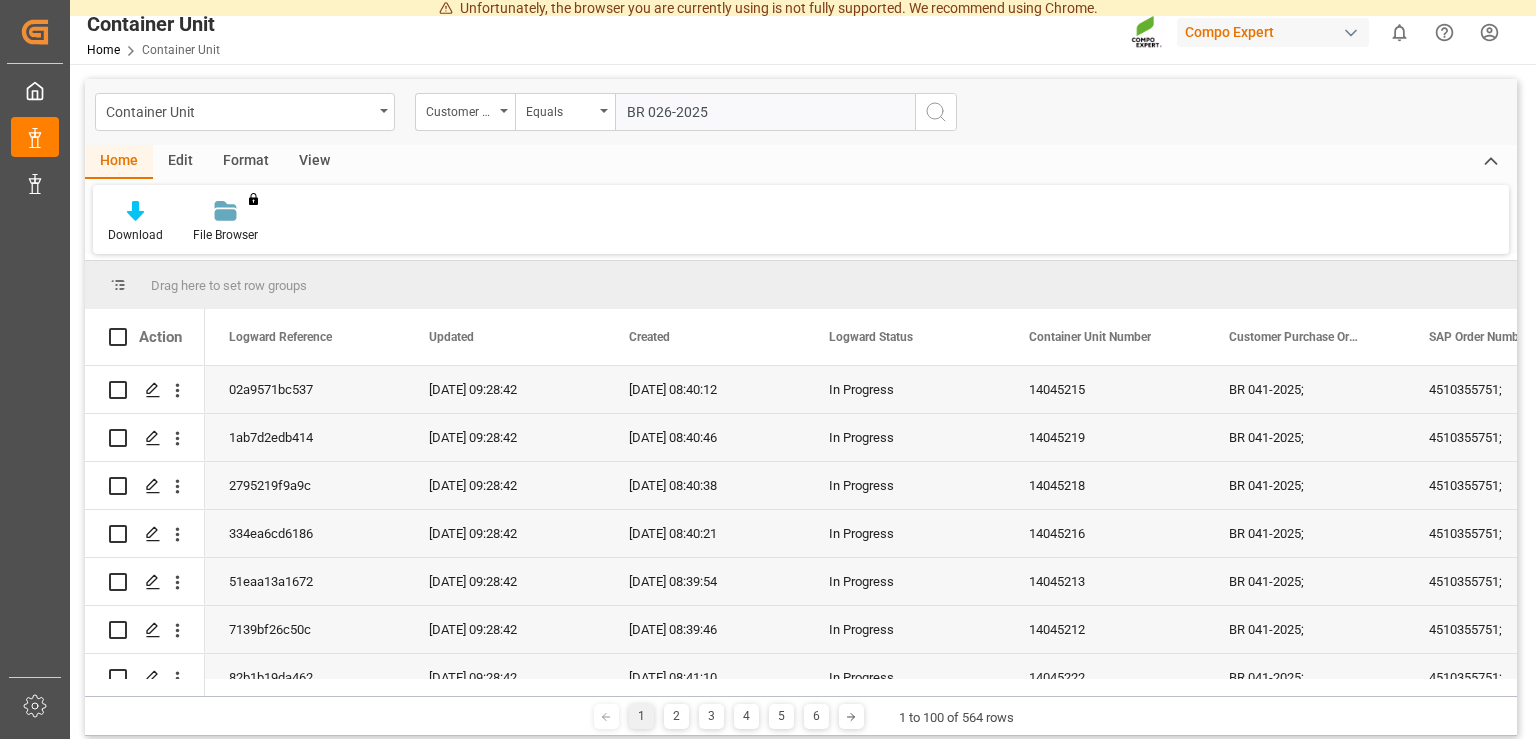 type on "BR 026-2025" 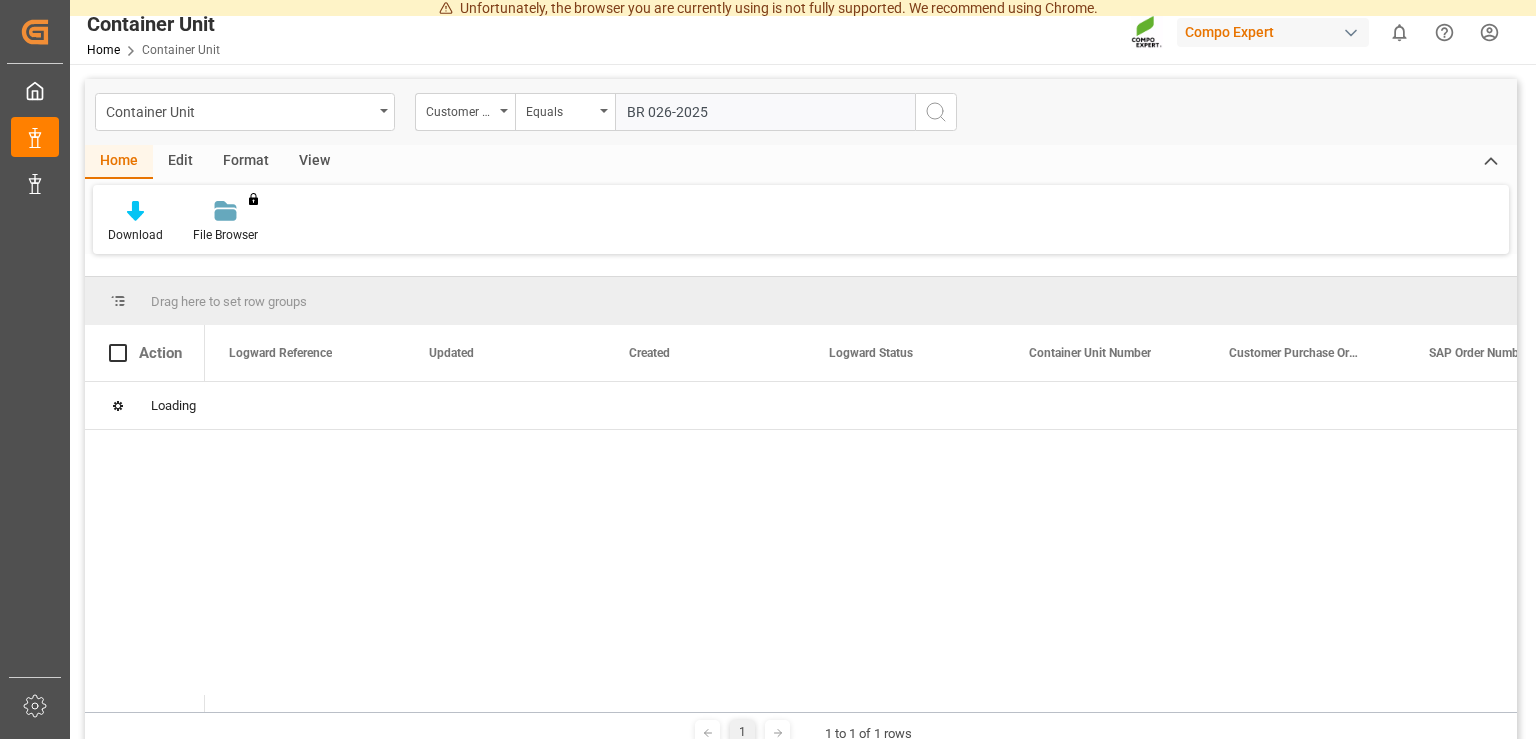 type 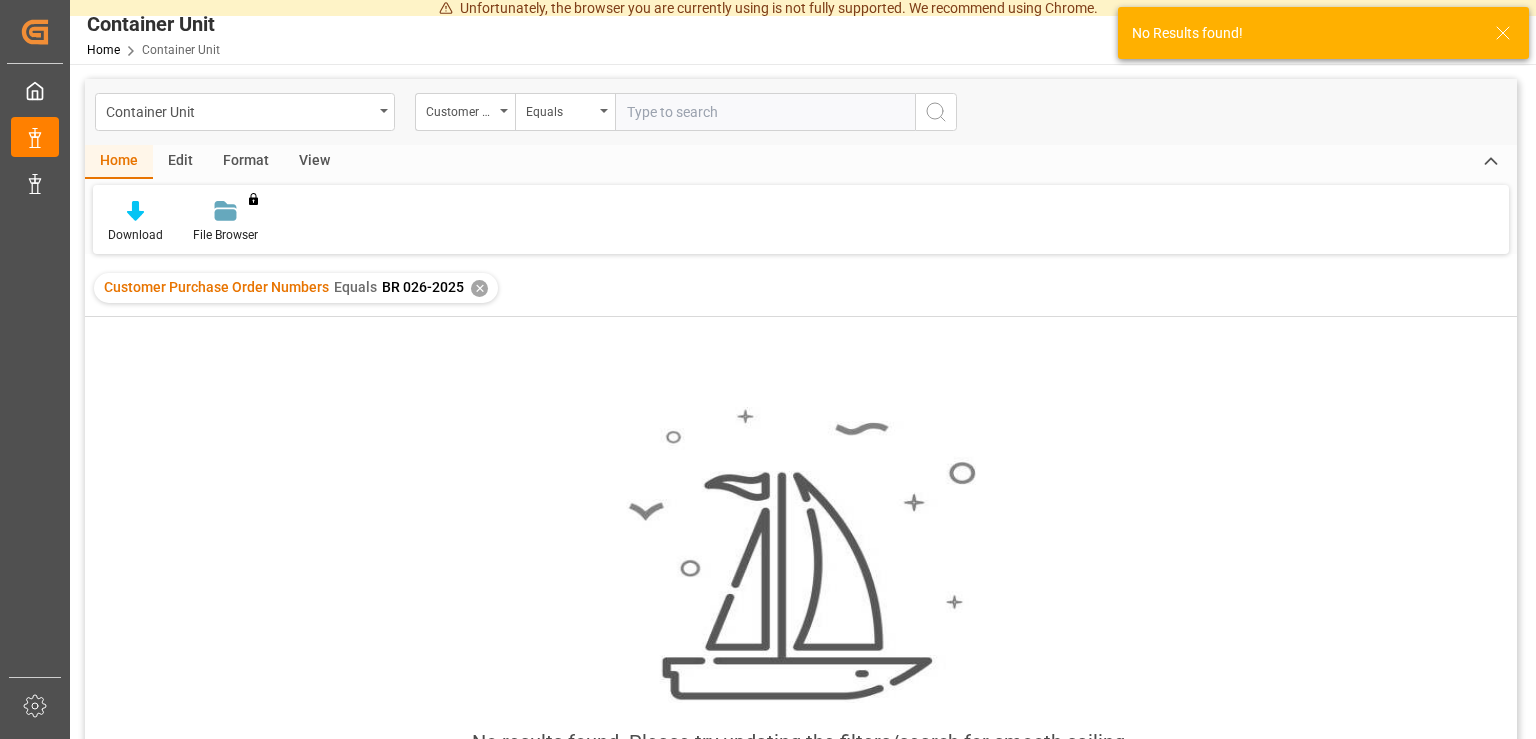 click on "✕" at bounding box center [479, 288] 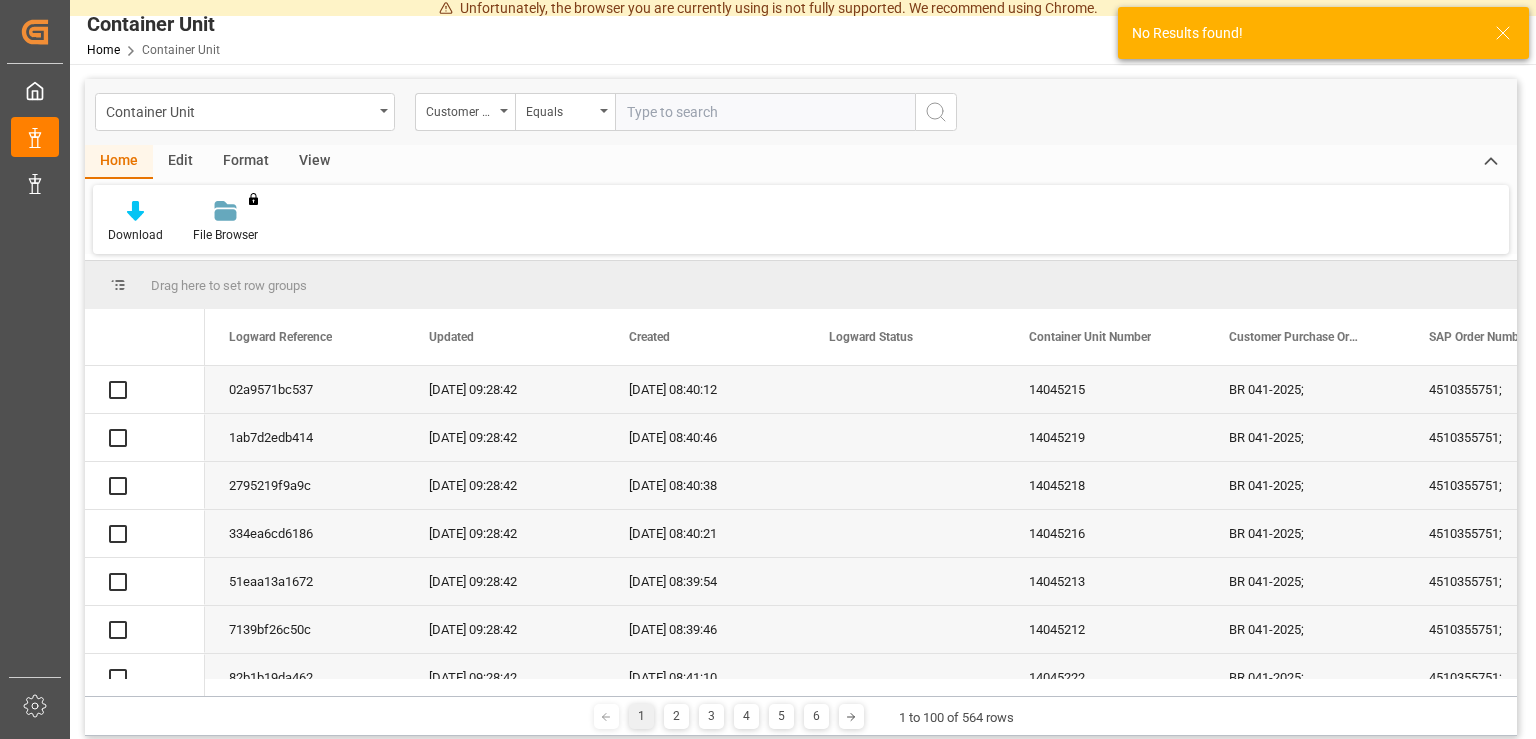 click 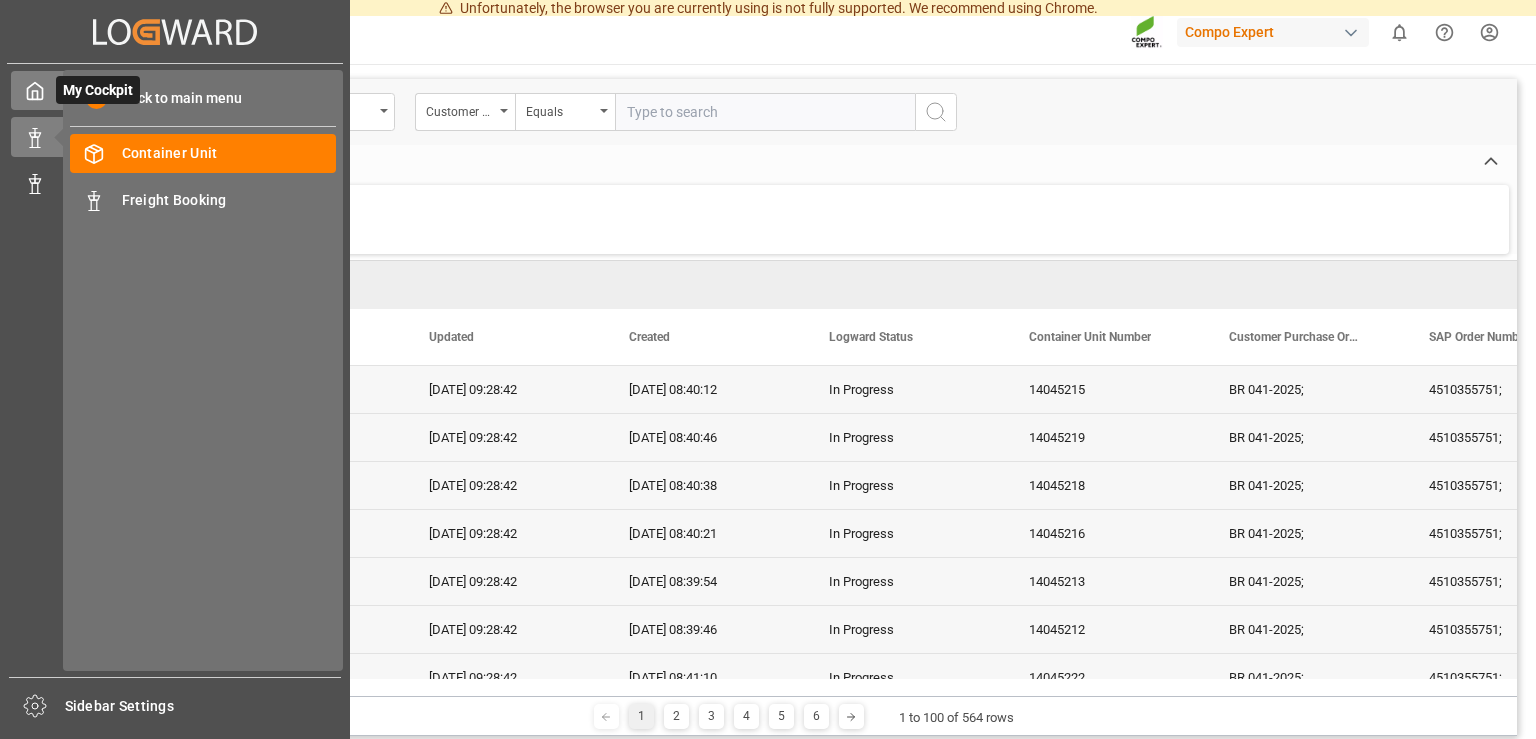 click at bounding box center (28, 90) 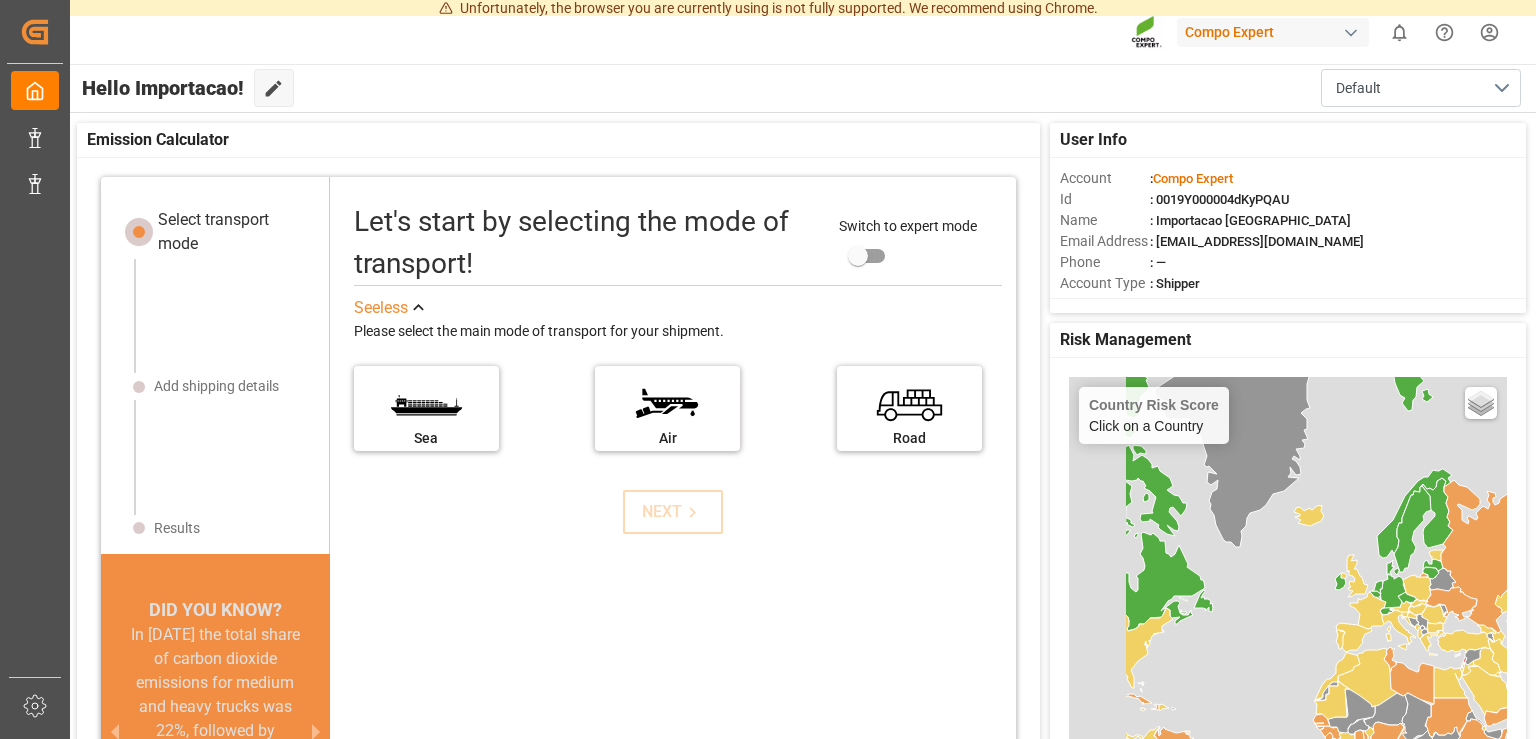 drag, startPoint x: 1144, startPoint y: 610, endPoint x: 1249, endPoint y: 594, distance: 106.21205 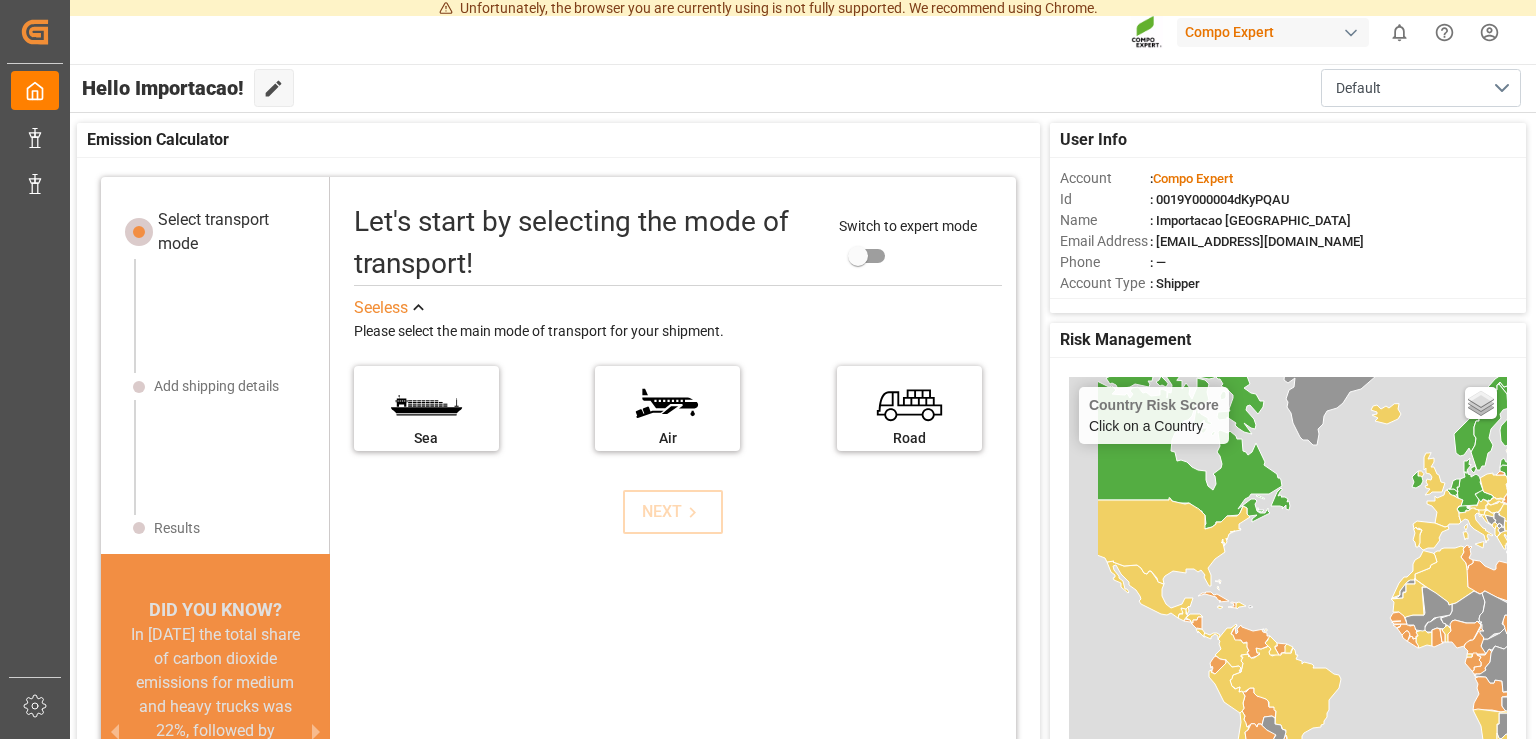 drag, startPoint x: 1219, startPoint y: 658, endPoint x: 1292, endPoint y: 559, distance: 123.00407 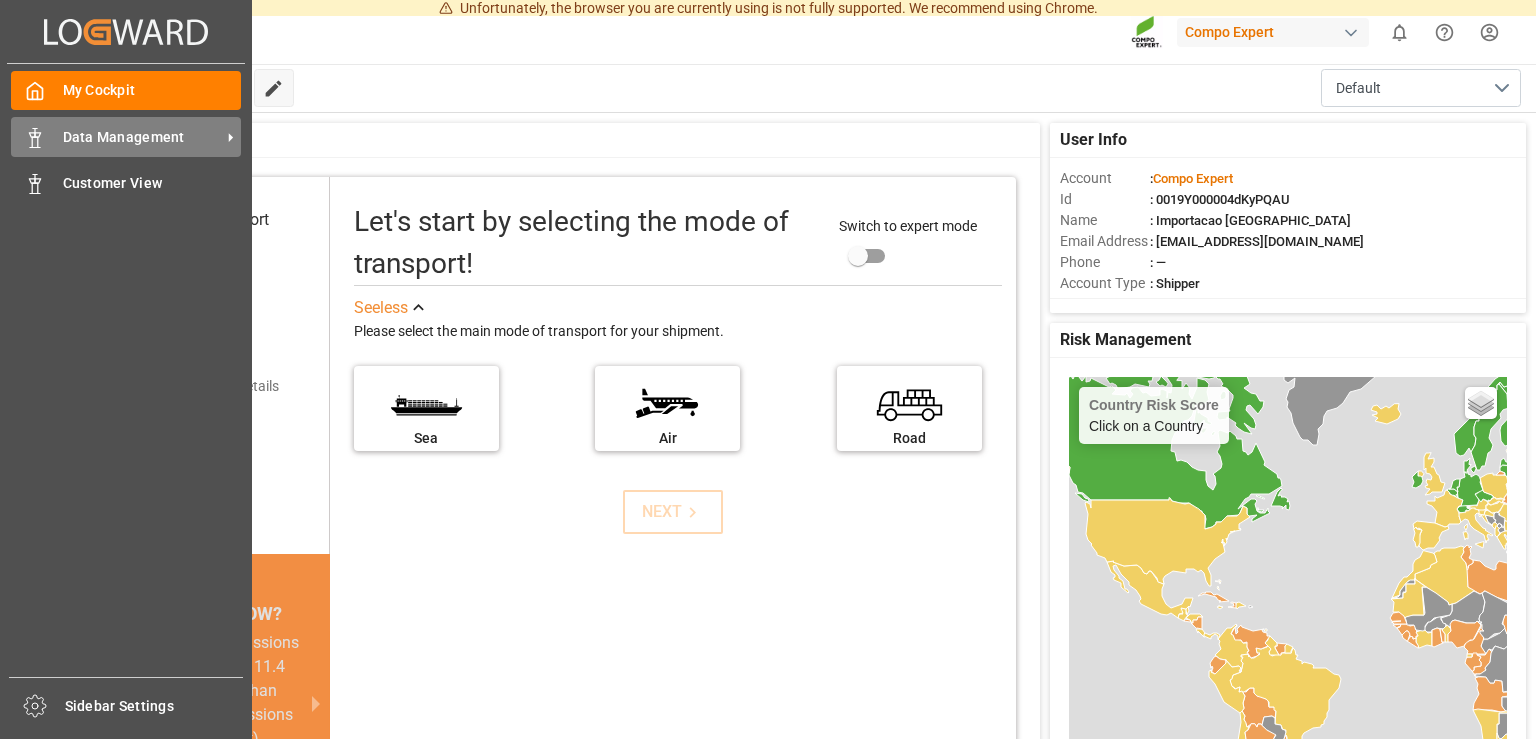 click on "Data Management Data Management" at bounding box center [126, 136] 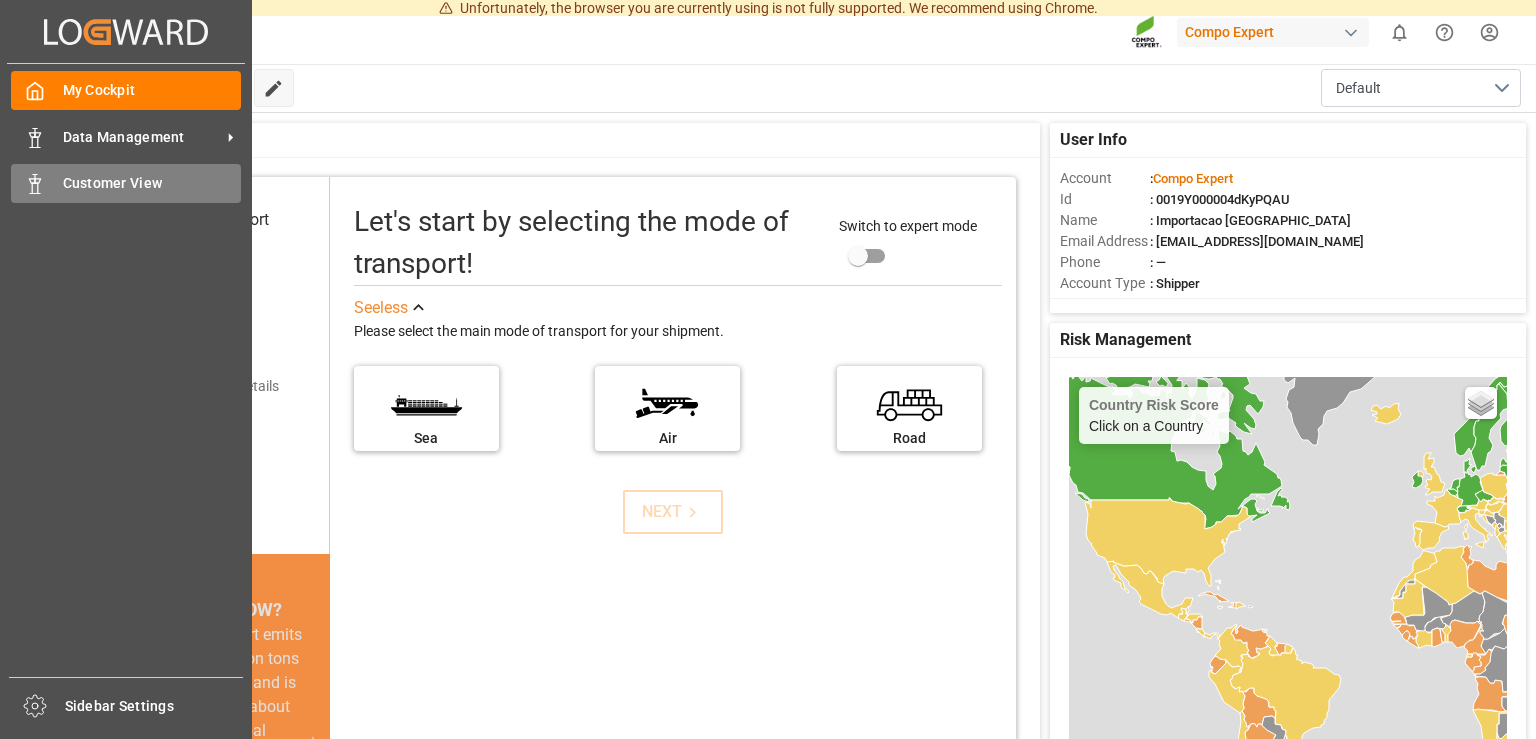click 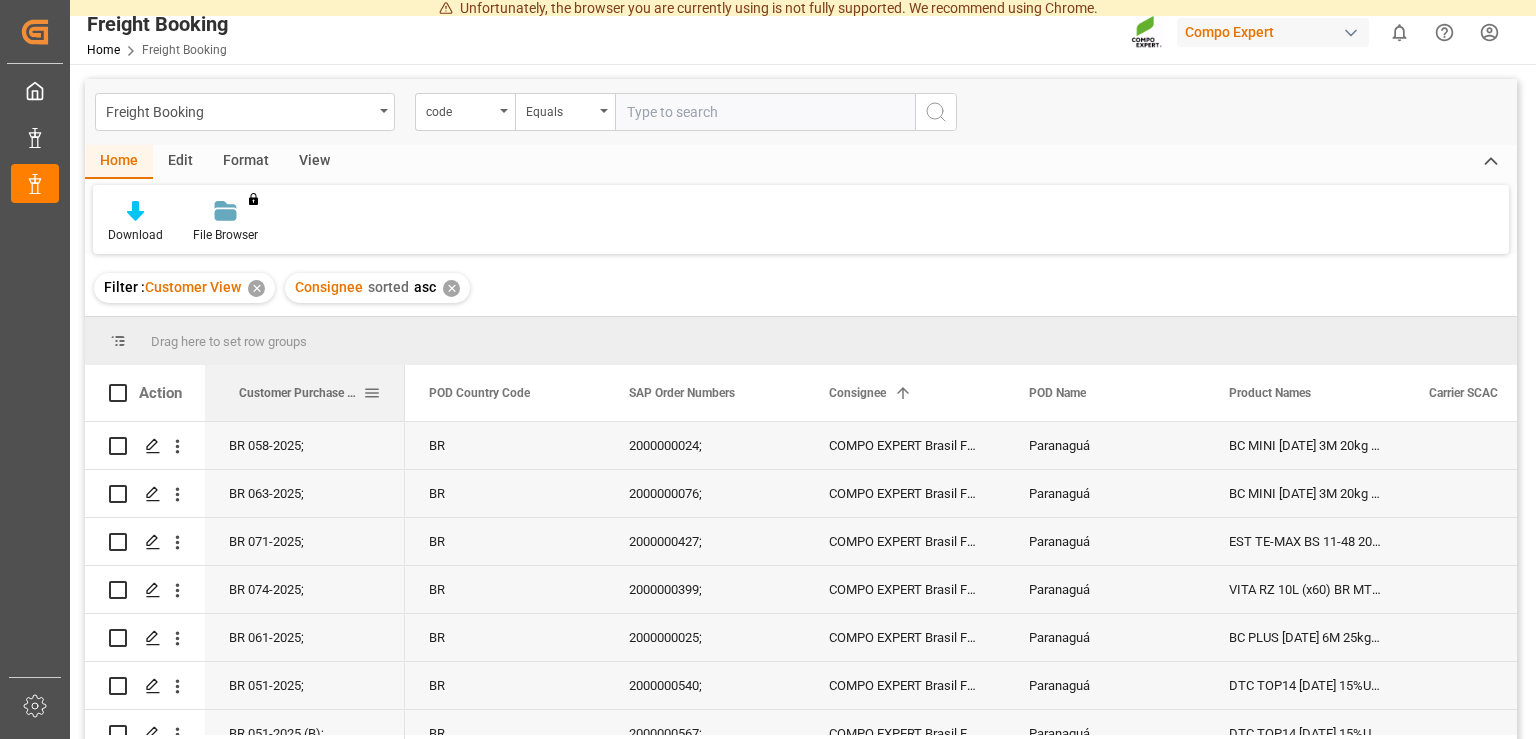 drag, startPoint x: 1222, startPoint y: 401, endPoint x: 228, endPoint y: 407, distance: 994.0181 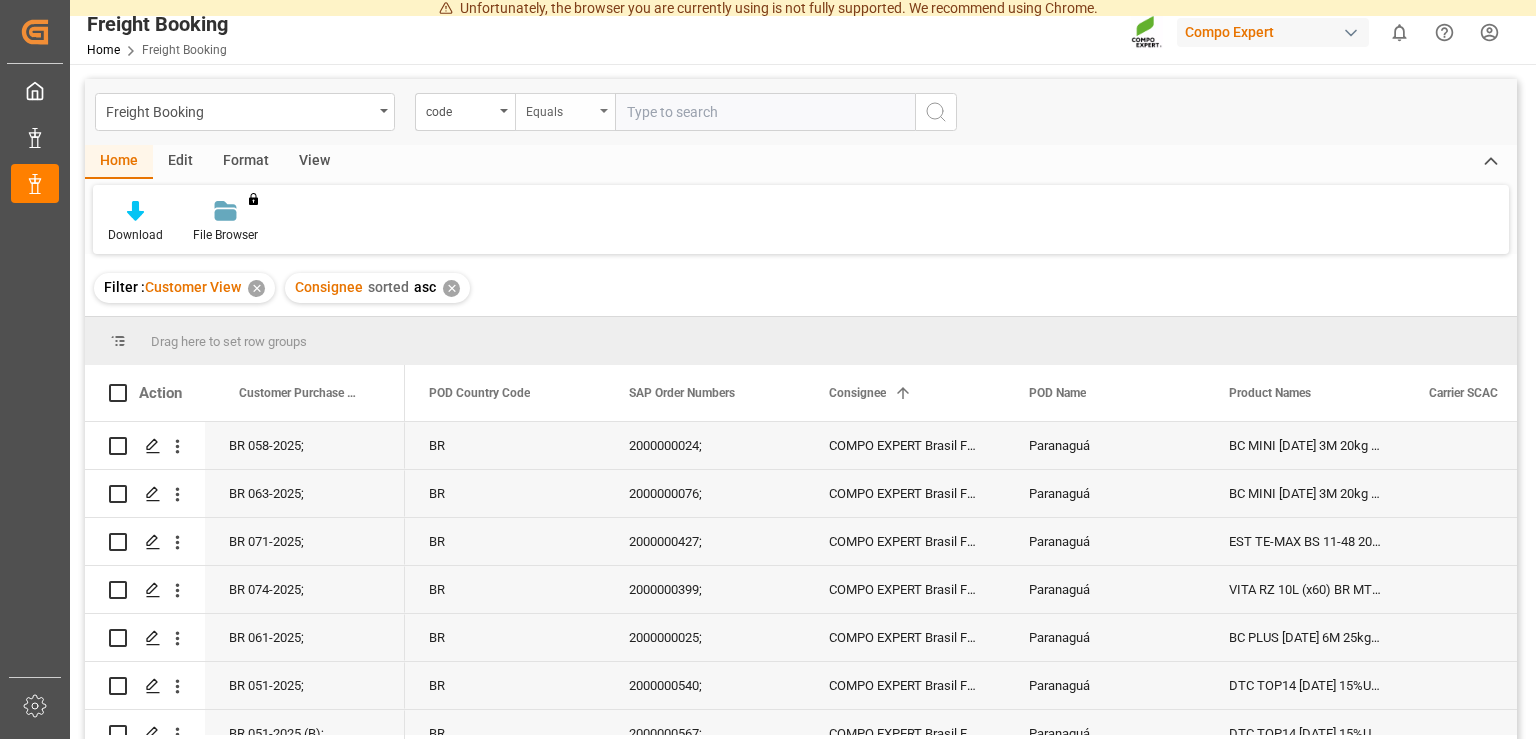 click on "Equals" at bounding box center [565, 112] 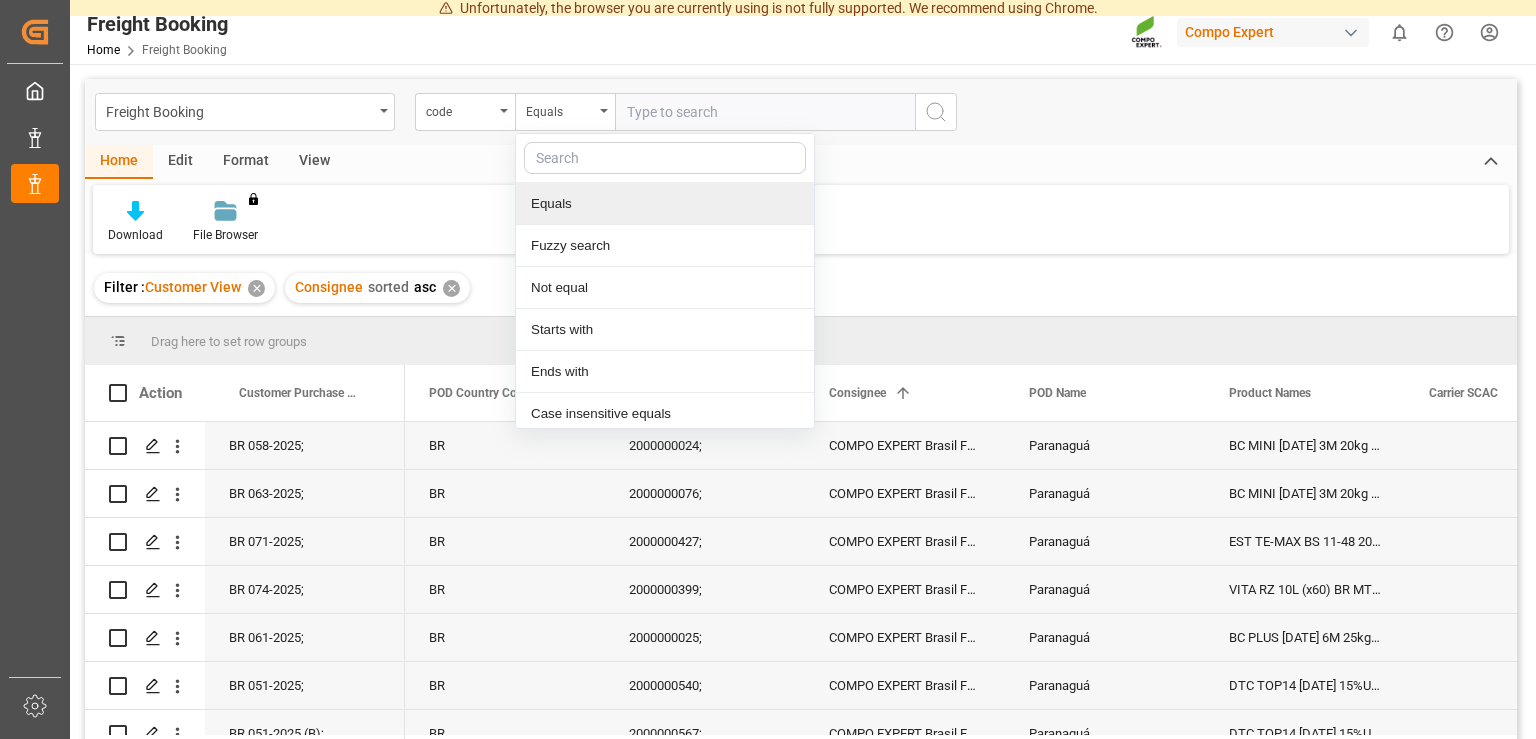 click at bounding box center [765, 112] 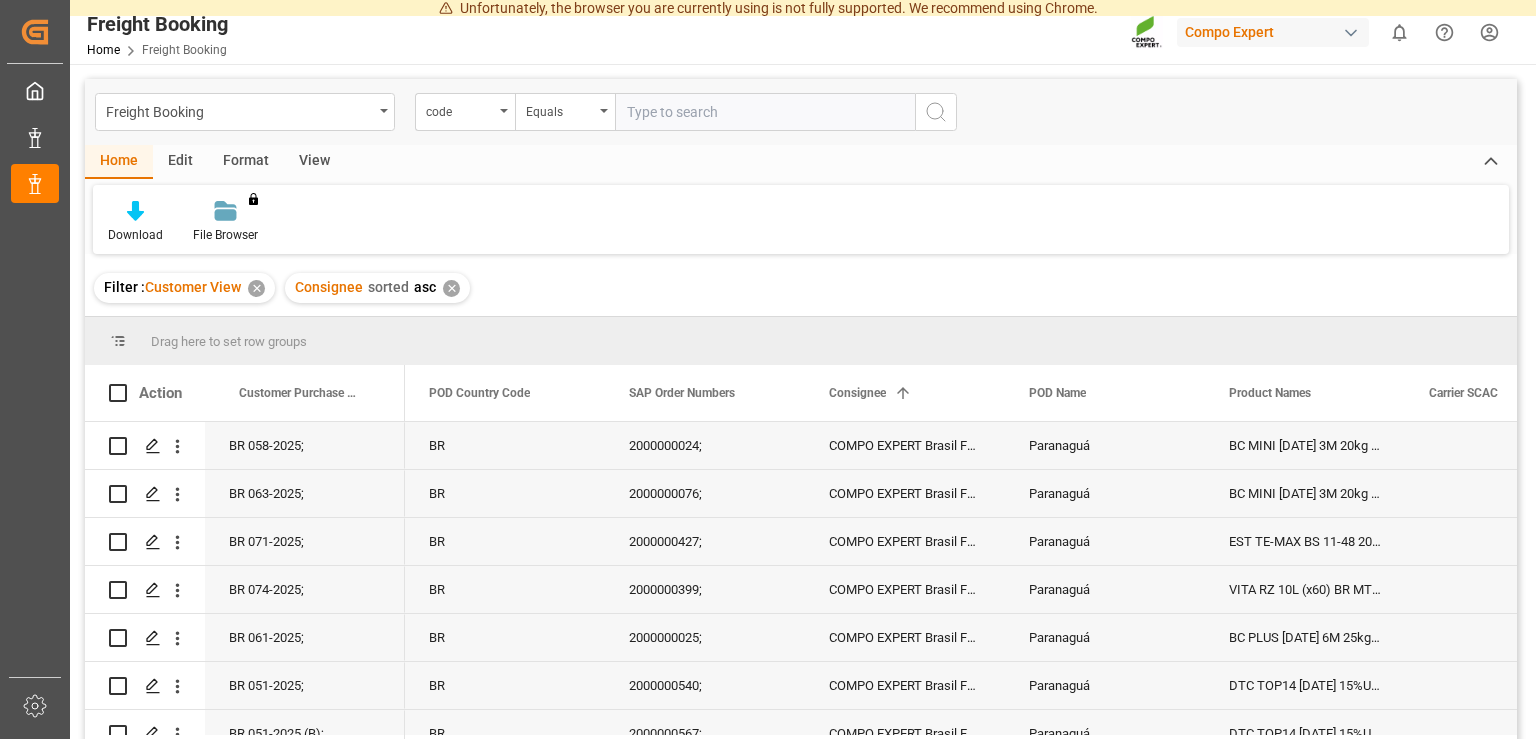 paste on "BR 039-2025" 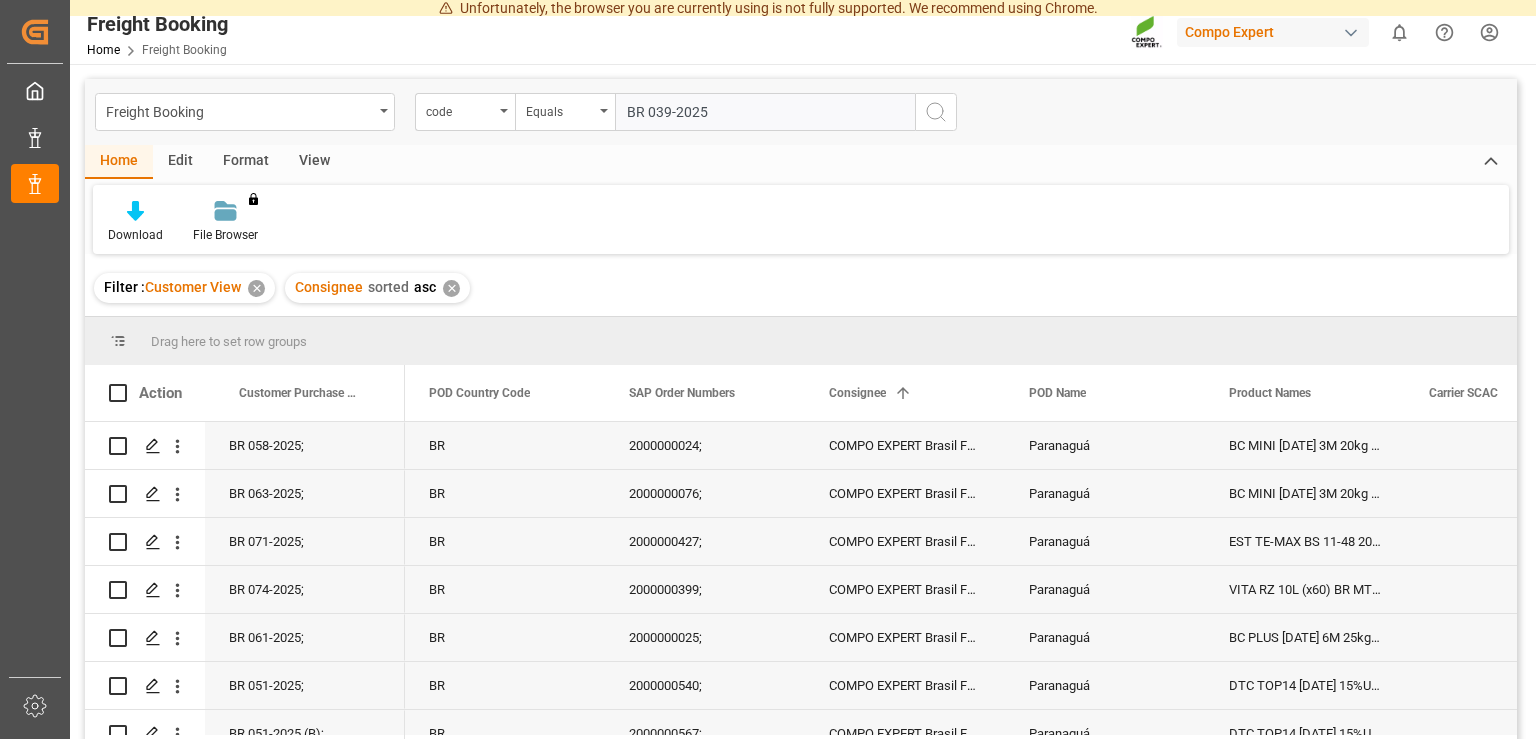 type on "BR 039-2025" 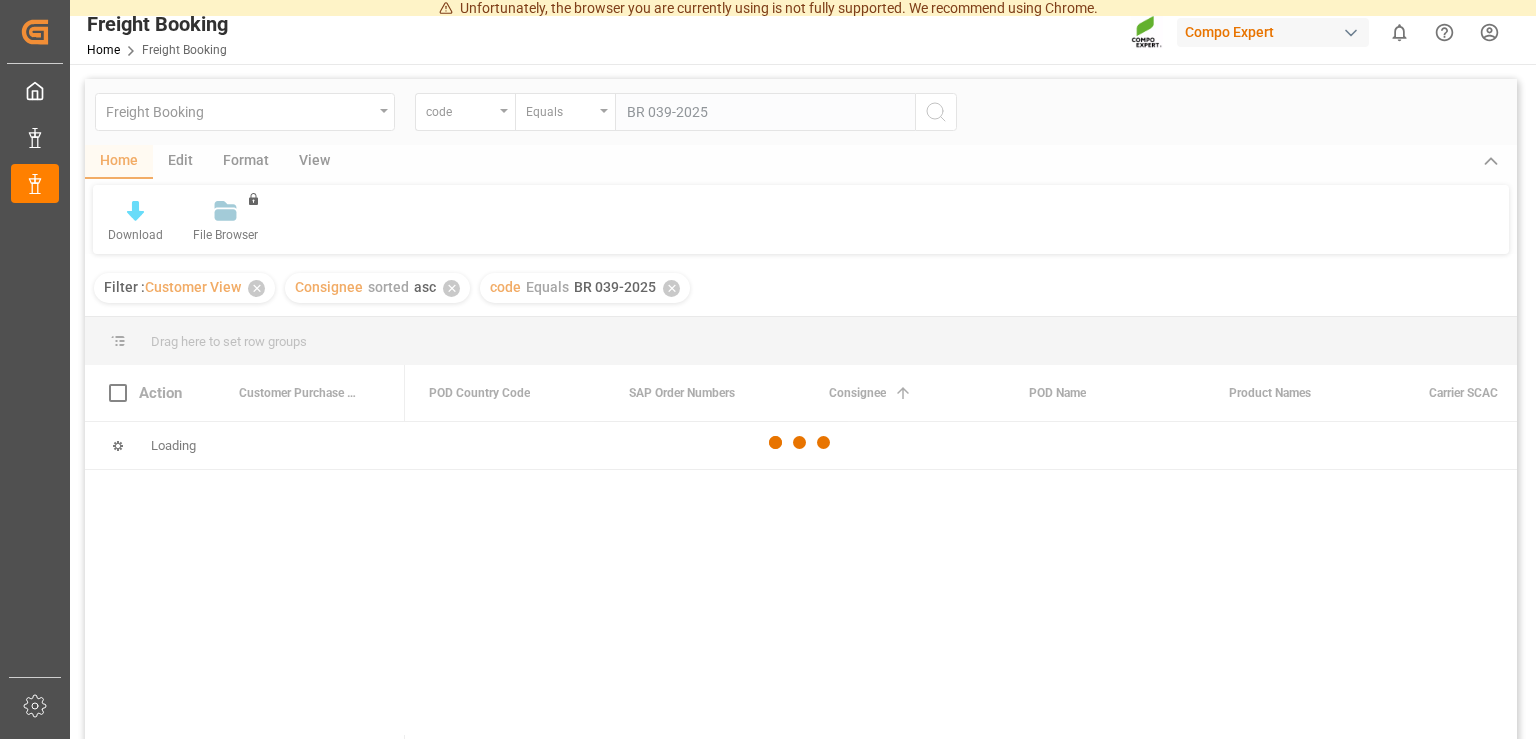 type 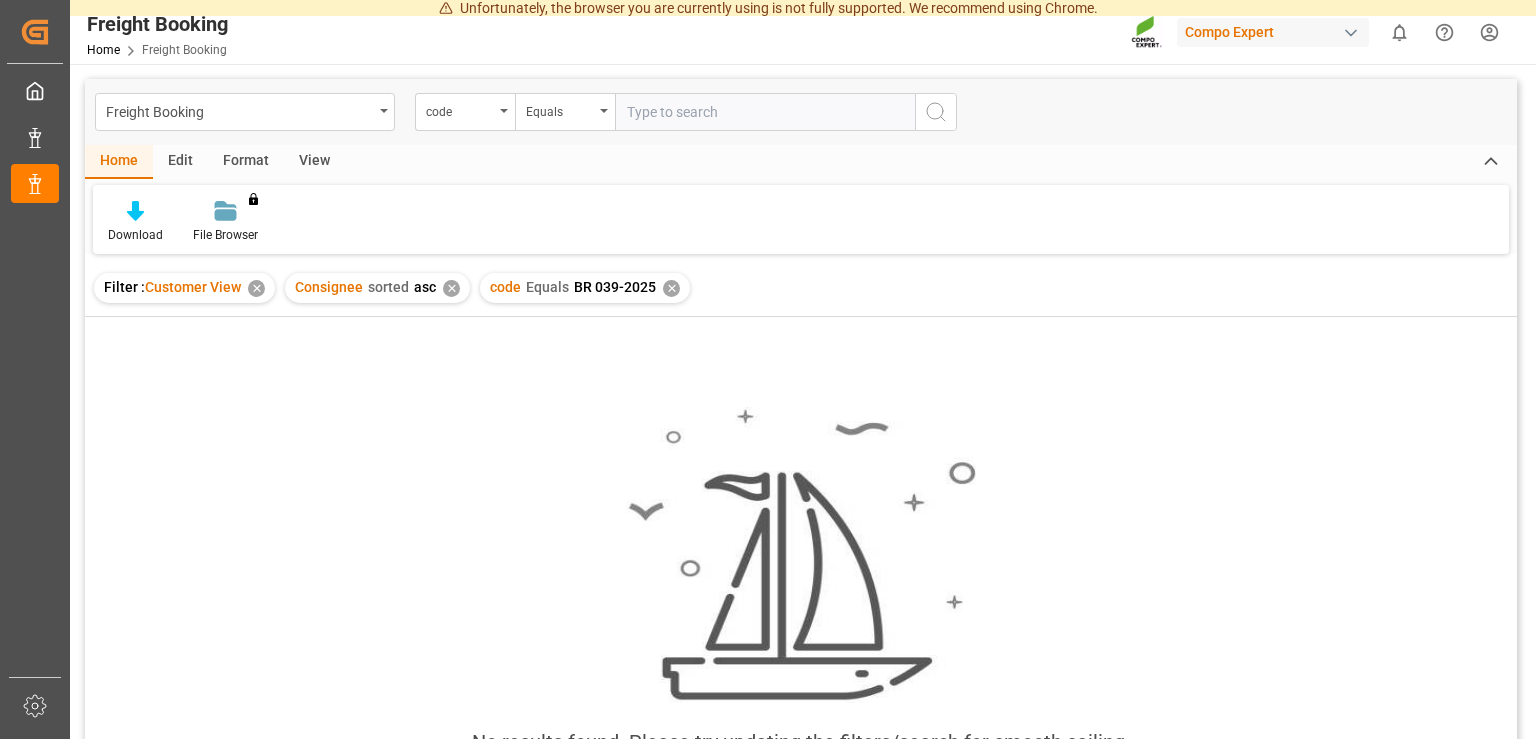 click on "✕" at bounding box center (671, 288) 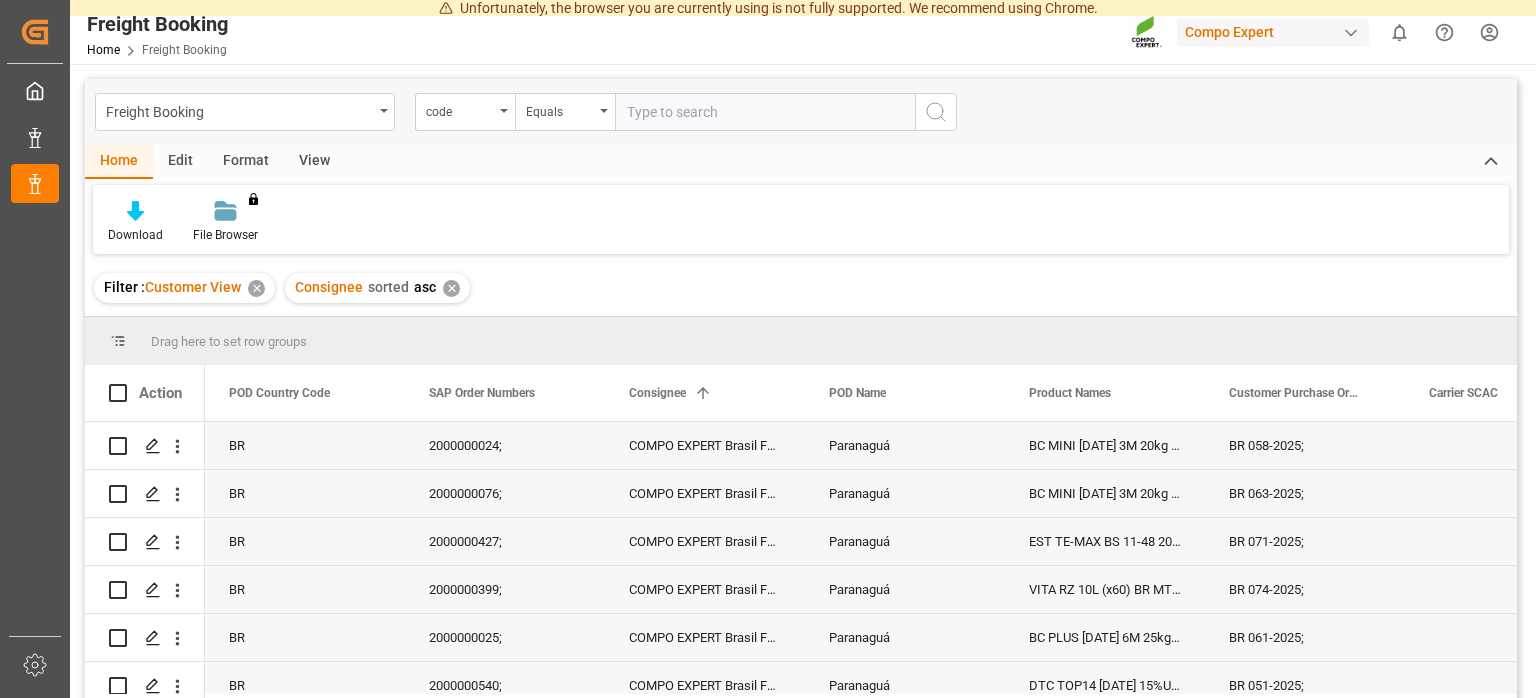 scroll, scrollTop: 801, scrollLeft: 0, axis: vertical 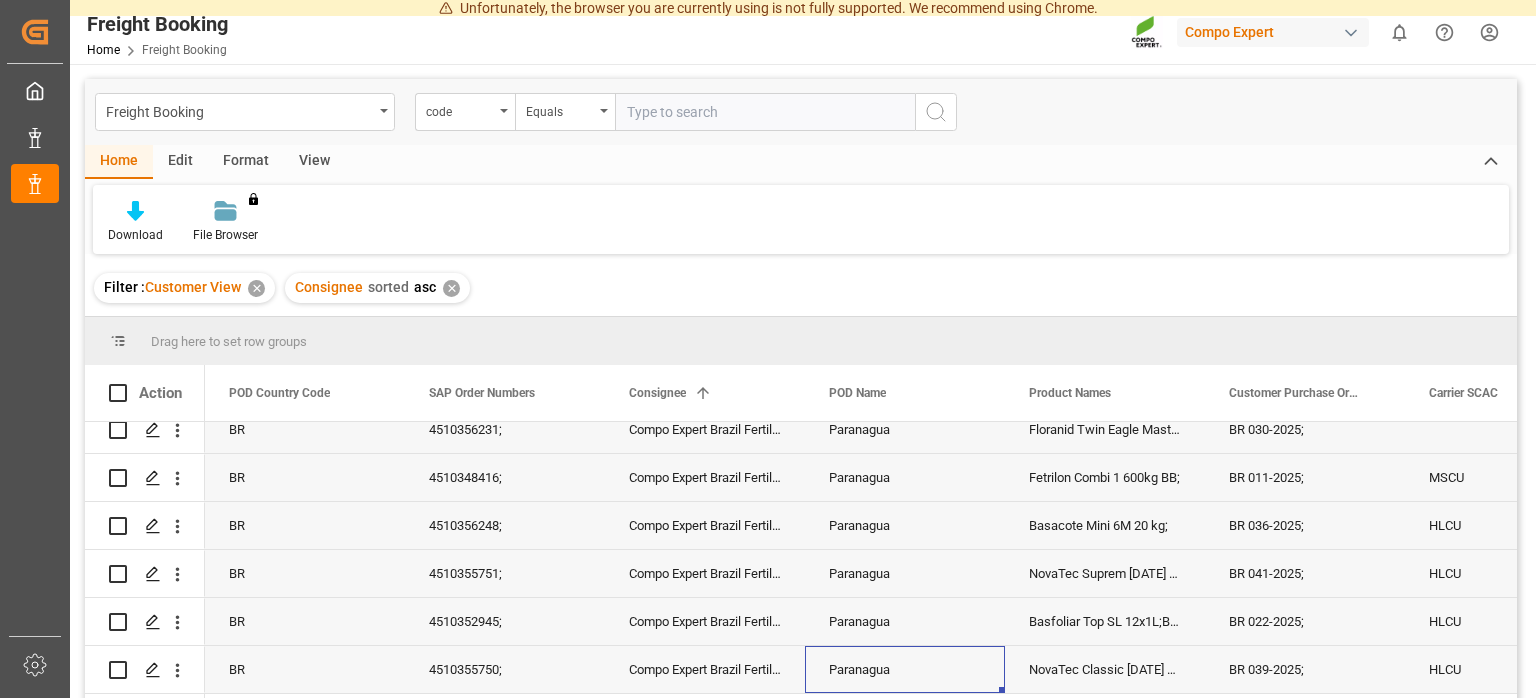 click on "Paranagua" at bounding box center (905, 669) 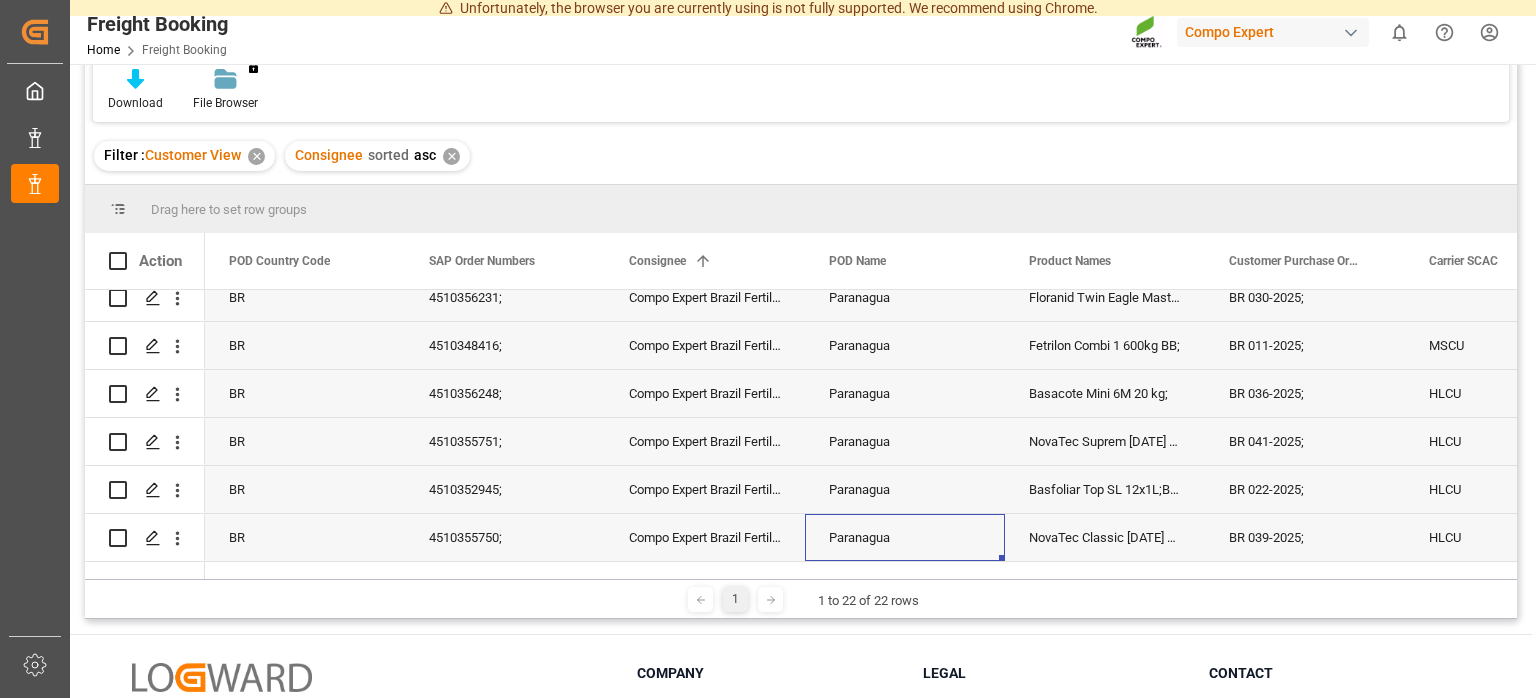 scroll, scrollTop: 101, scrollLeft: 0, axis: vertical 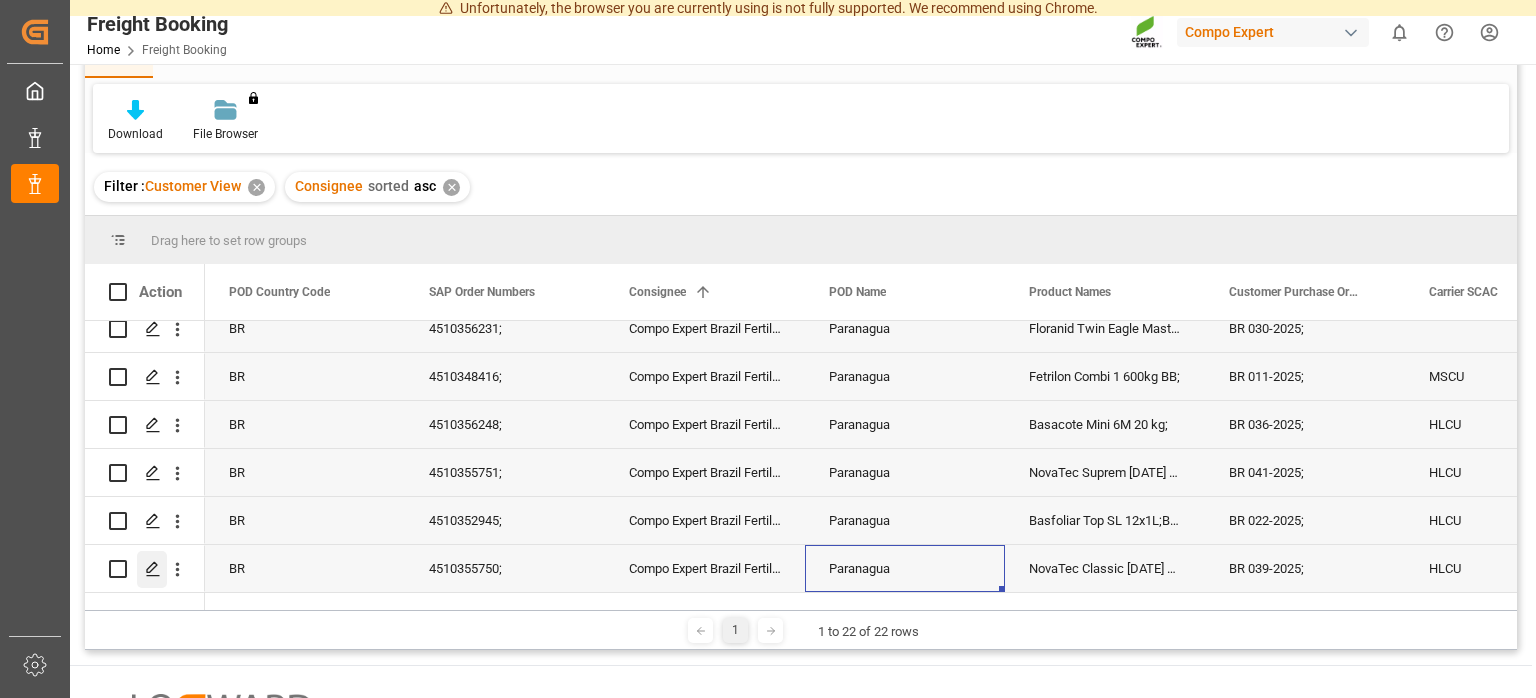 click 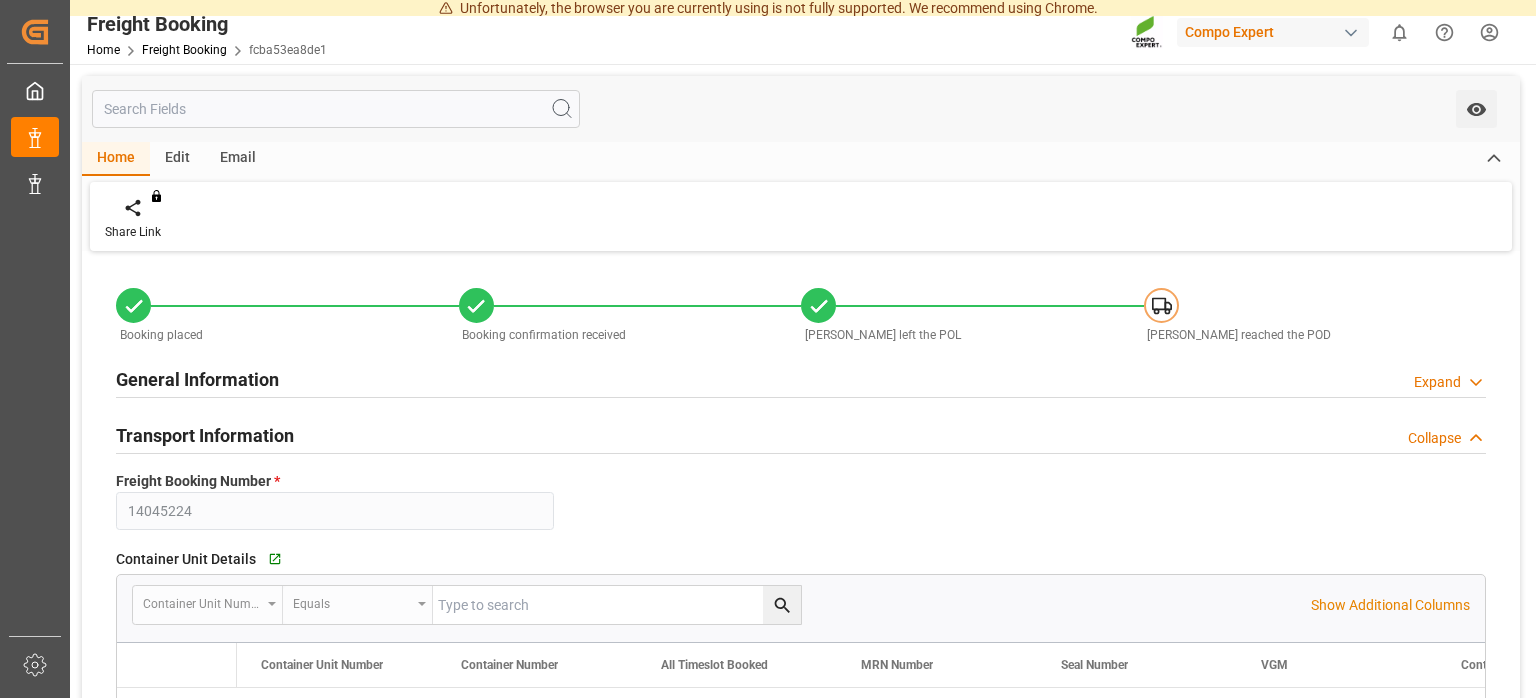 type on "14045224" 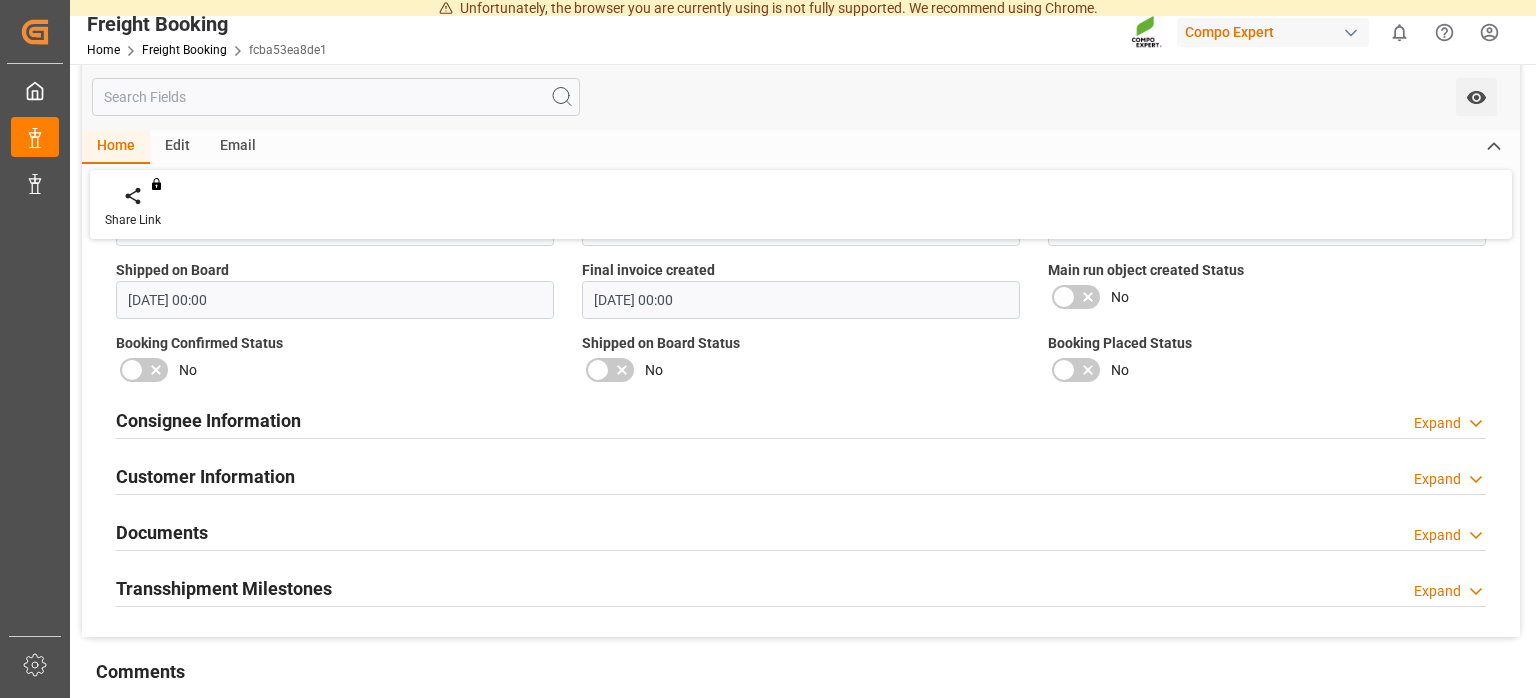 scroll, scrollTop: 1915, scrollLeft: 0, axis: vertical 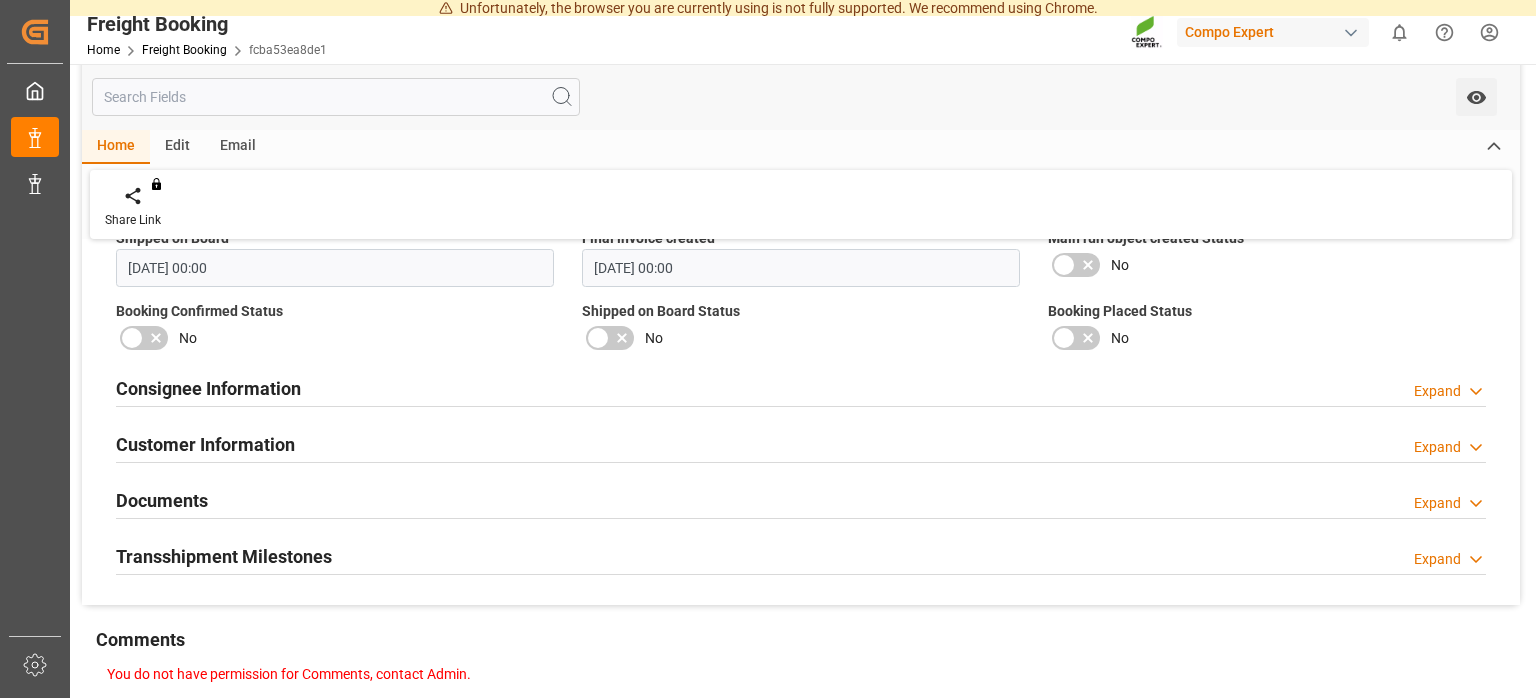 click on "Expand" at bounding box center [1437, 391] 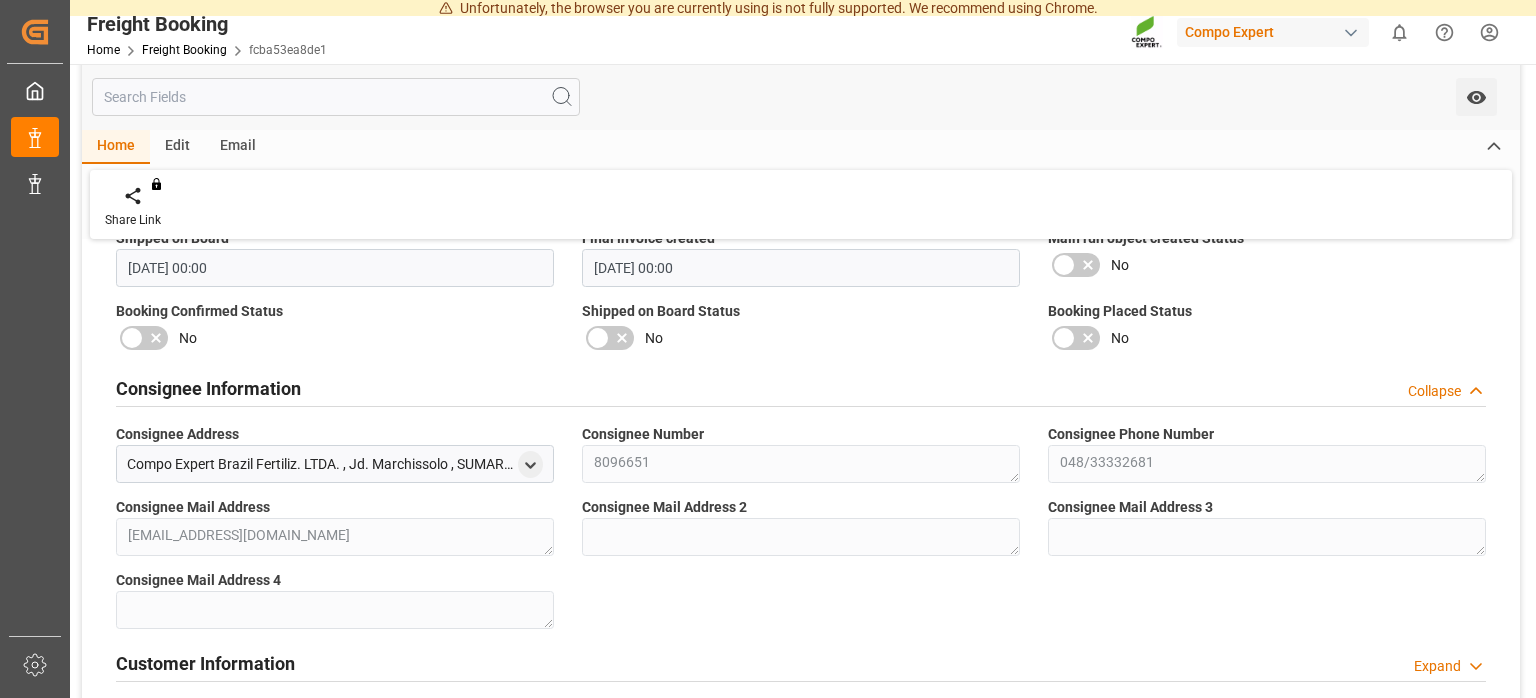 click on "Collapse" at bounding box center (1434, 391) 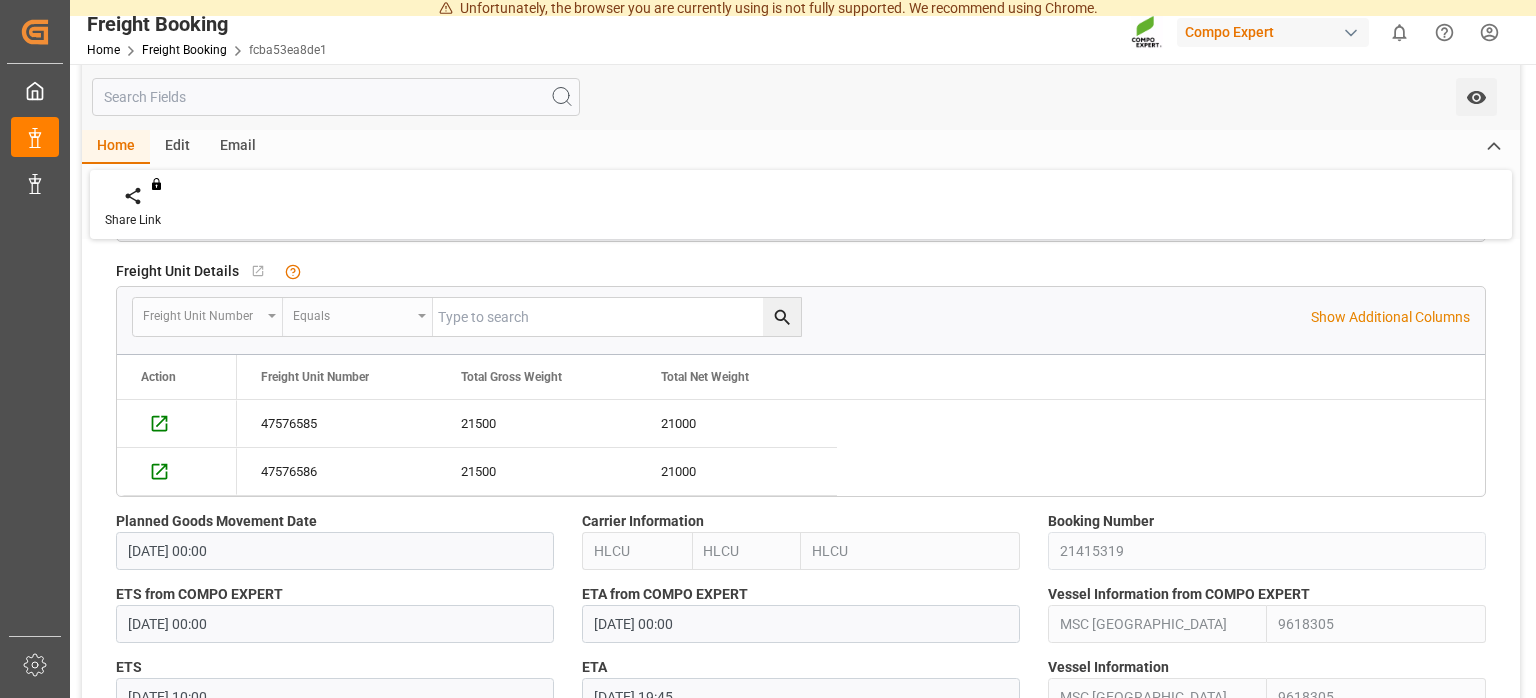 scroll, scrollTop: 907, scrollLeft: 0, axis: vertical 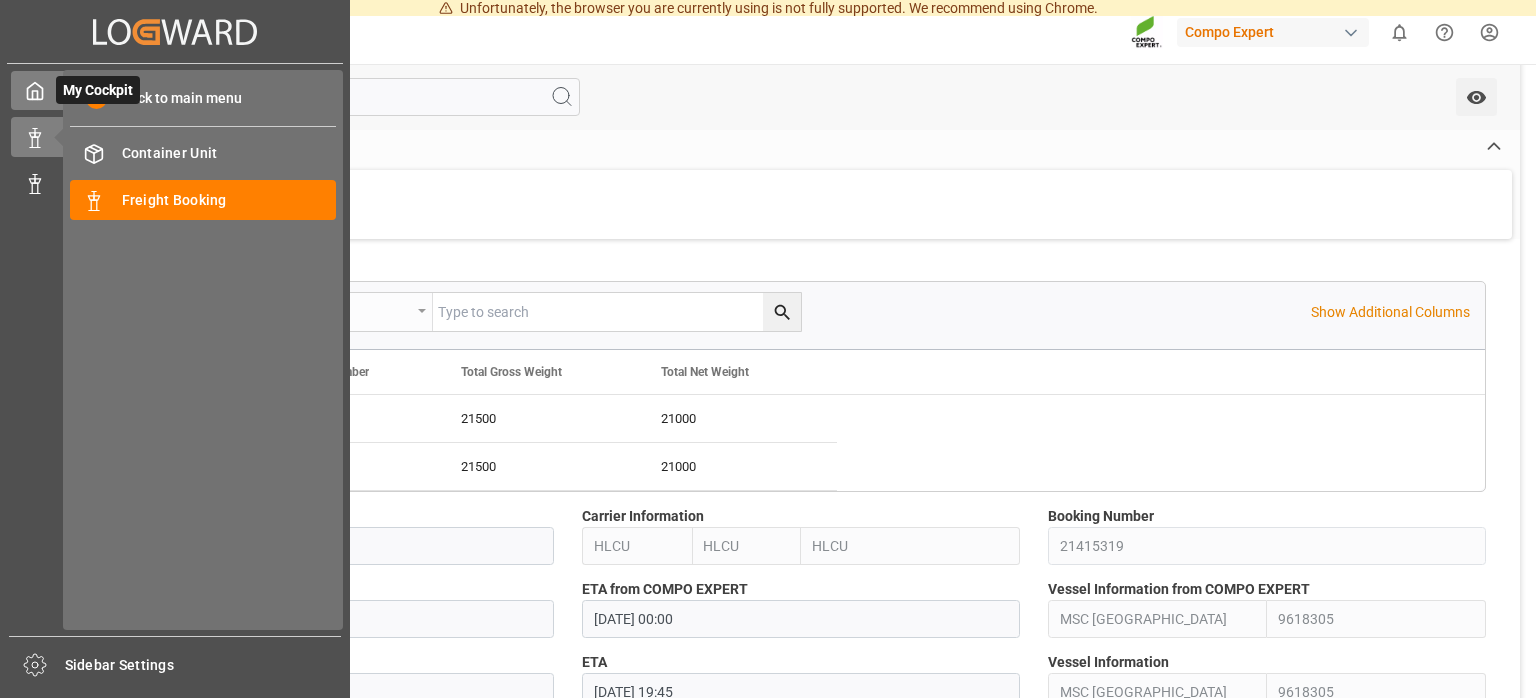 click at bounding box center (28, 90) 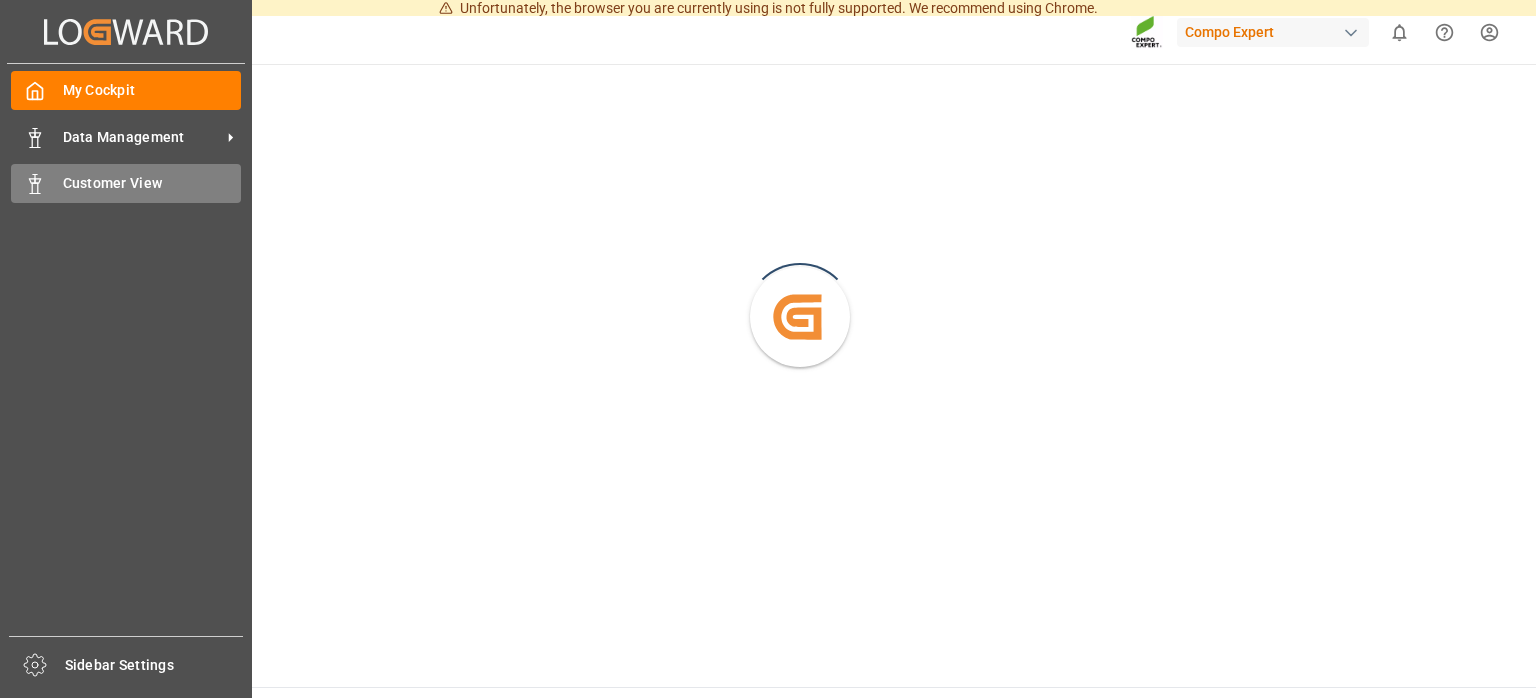 click on "Customer View Customer View" at bounding box center (126, 183) 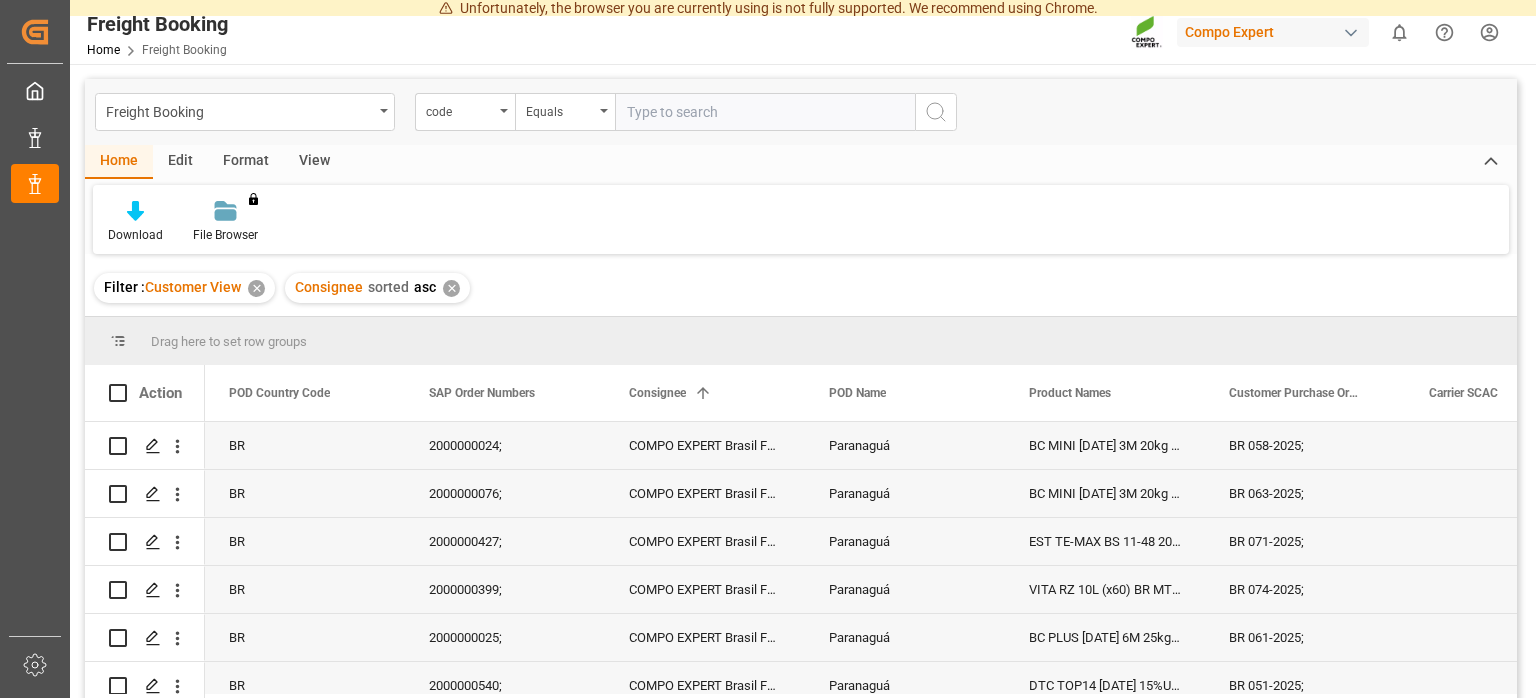 scroll, scrollTop: 376, scrollLeft: 0, axis: vertical 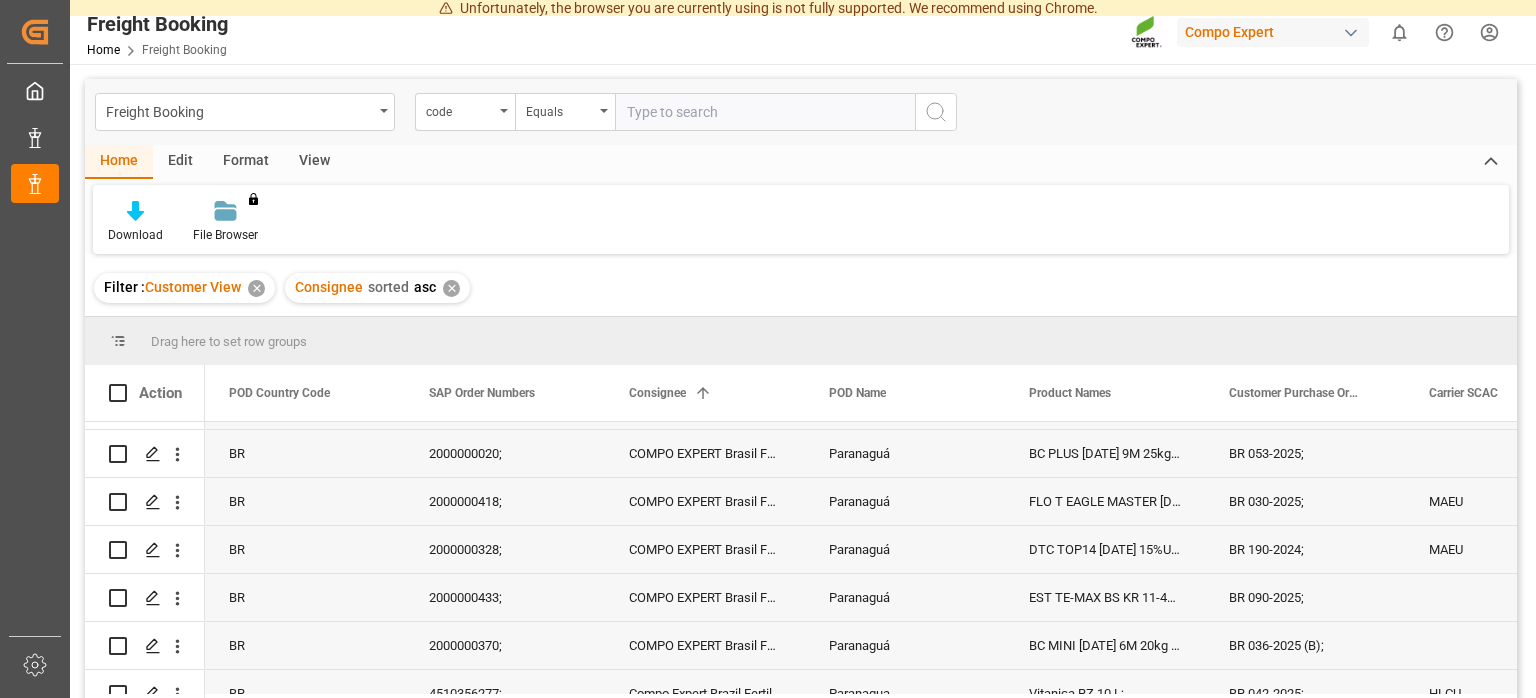 click on "BR 190-2024;" at bounding box center [1305, 549] 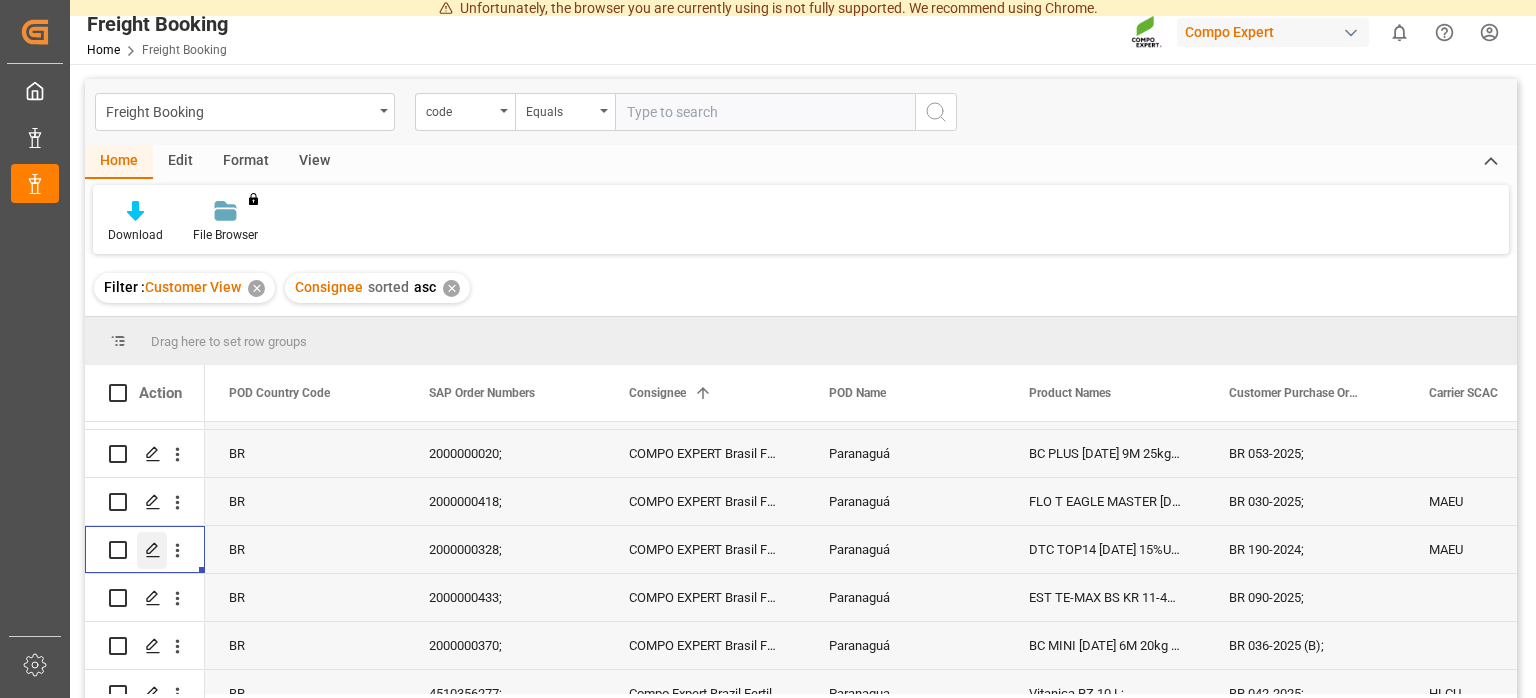 click at bounding box center [152, 550] 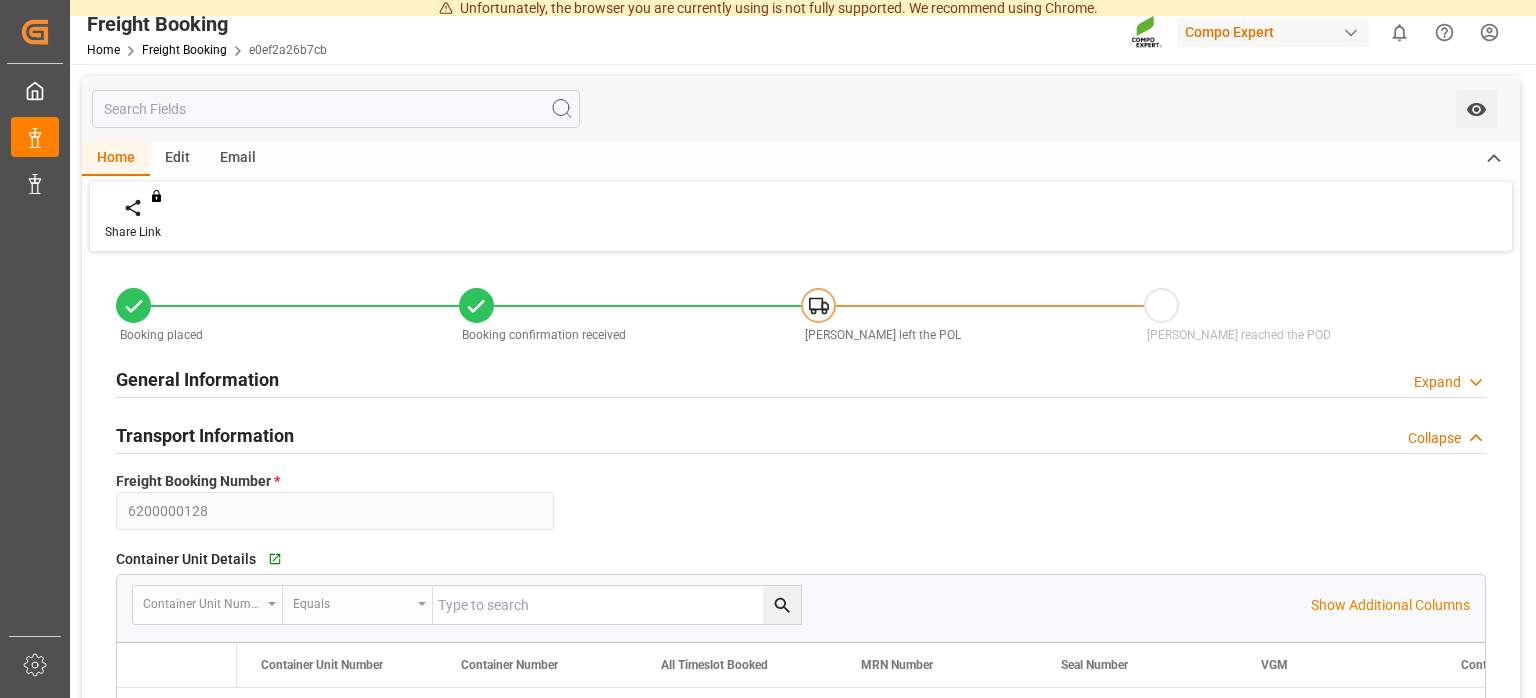 type on "6200000128" 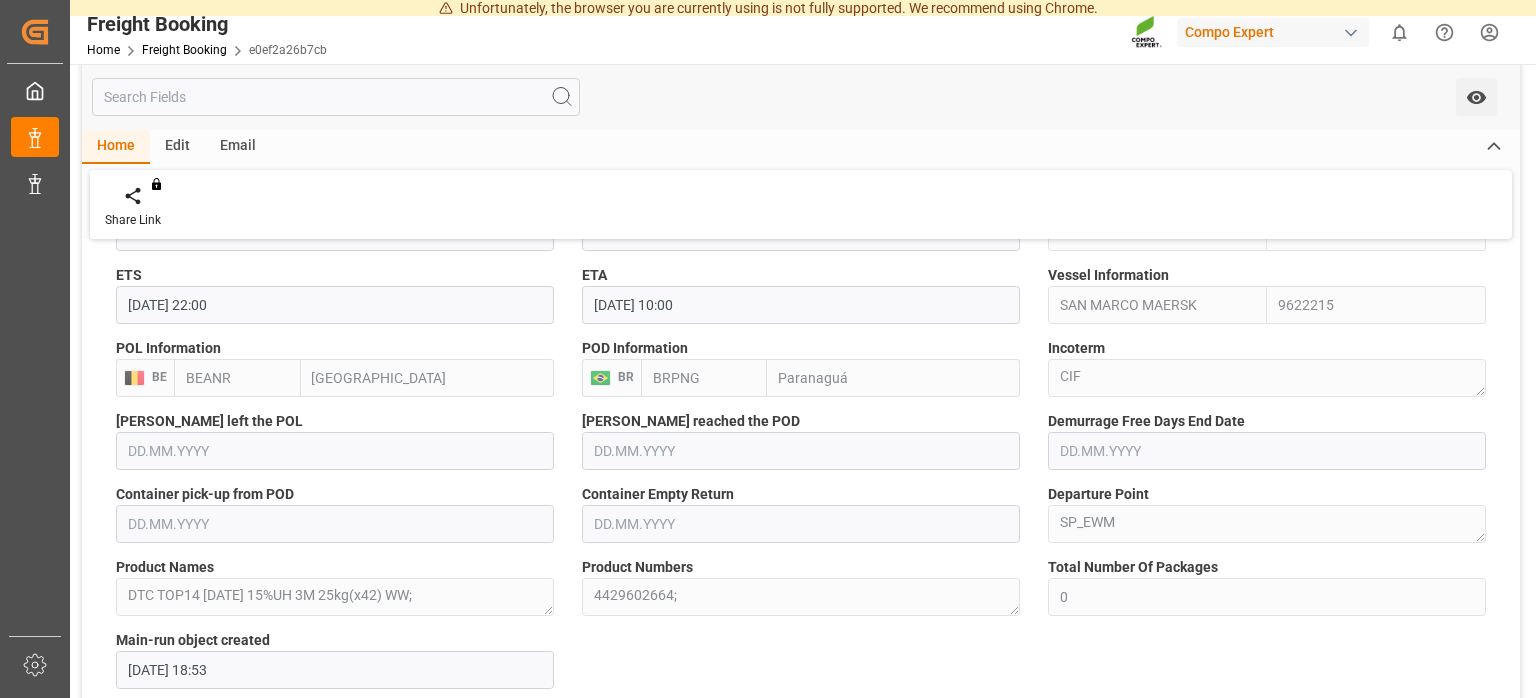 scroll, scrollTop: 1109, scrollLeft: 0, axis: vertical 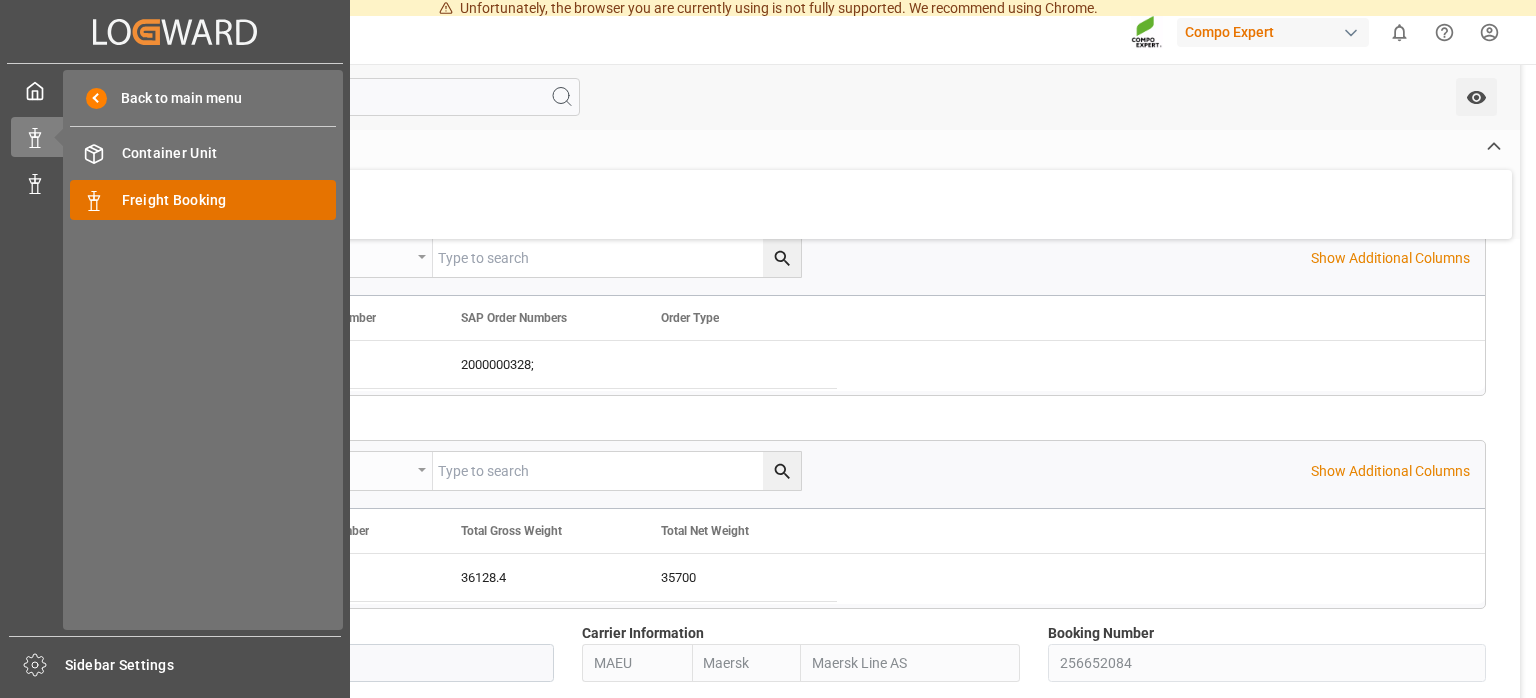 click on "Freight Booking Freight Booking" at bounding box center (203, 199) 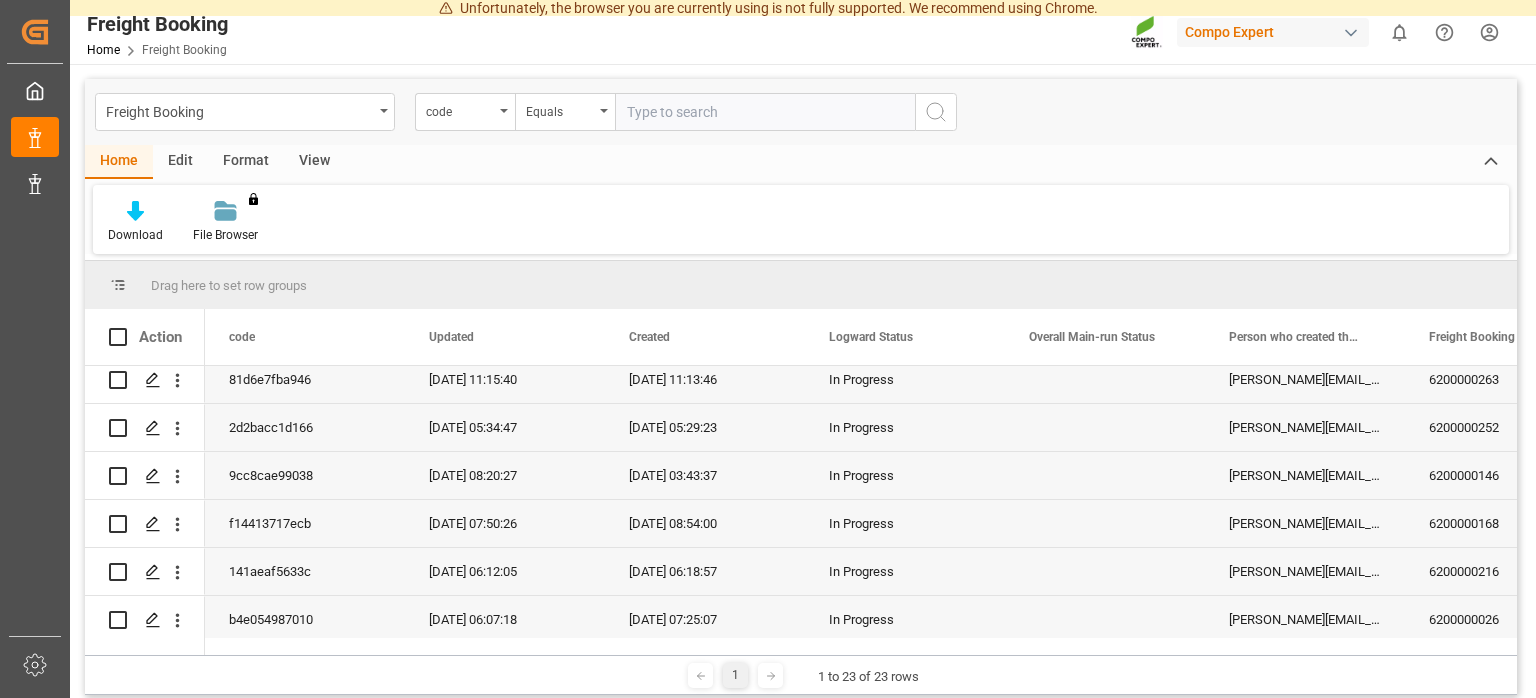 scroll, scrollTop: 849, scrollLeft: 0, axis: vertical 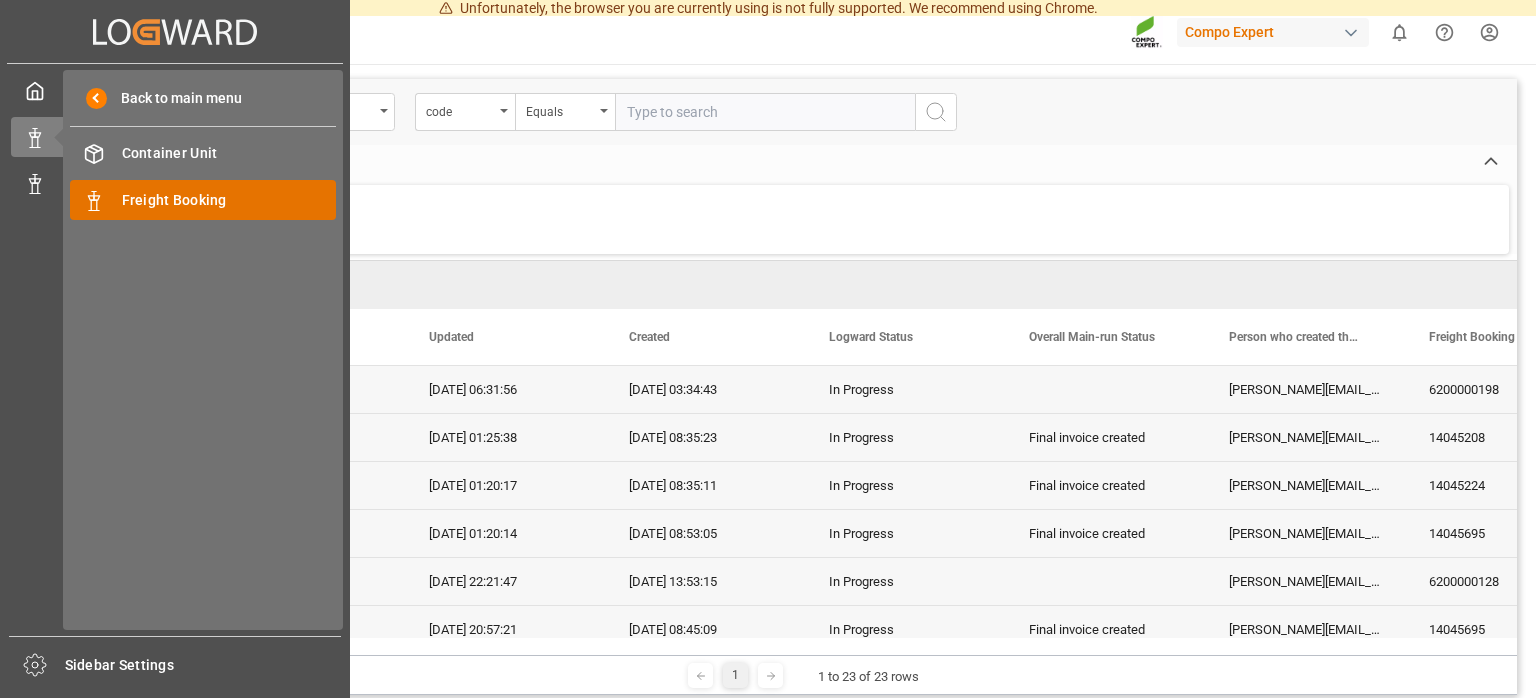 click on "Freight Booking" at bounding box center [229, 200] 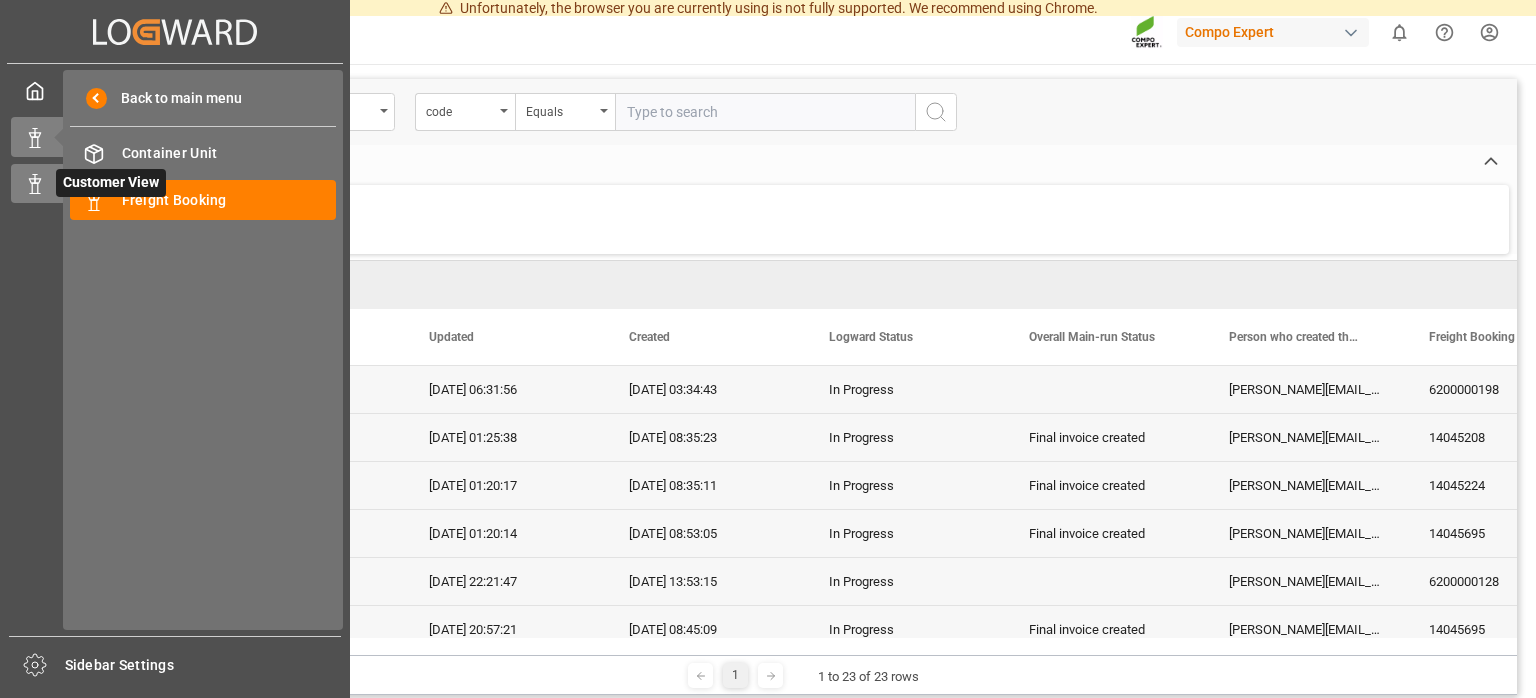 click 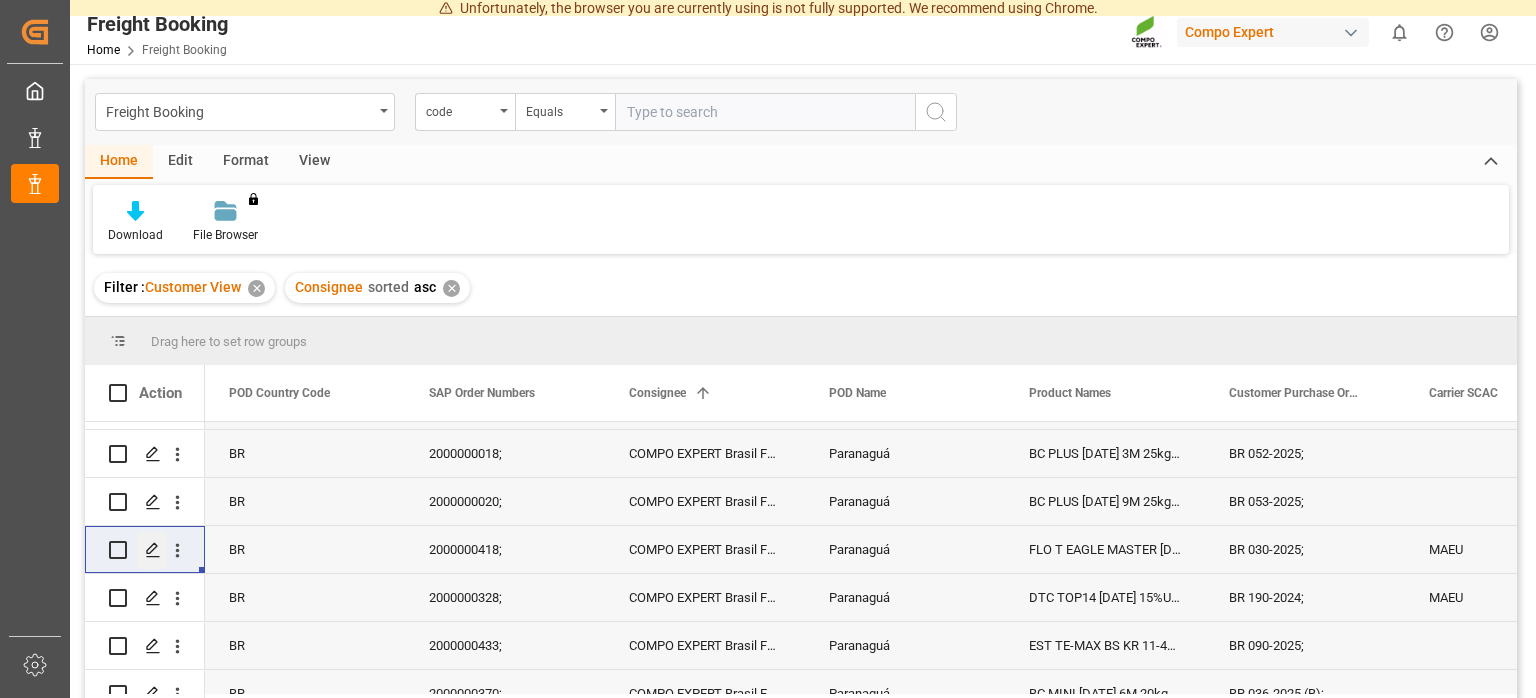 click 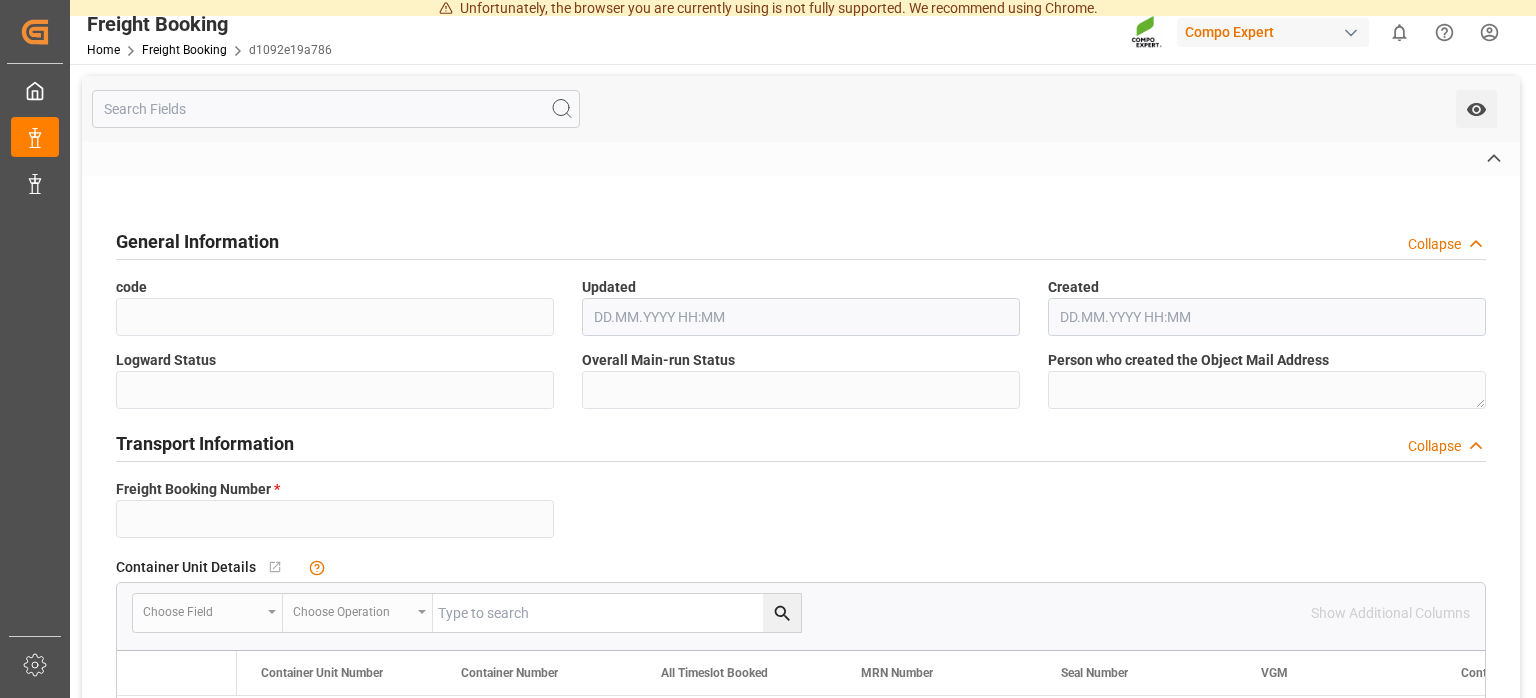 type on "6200000198" 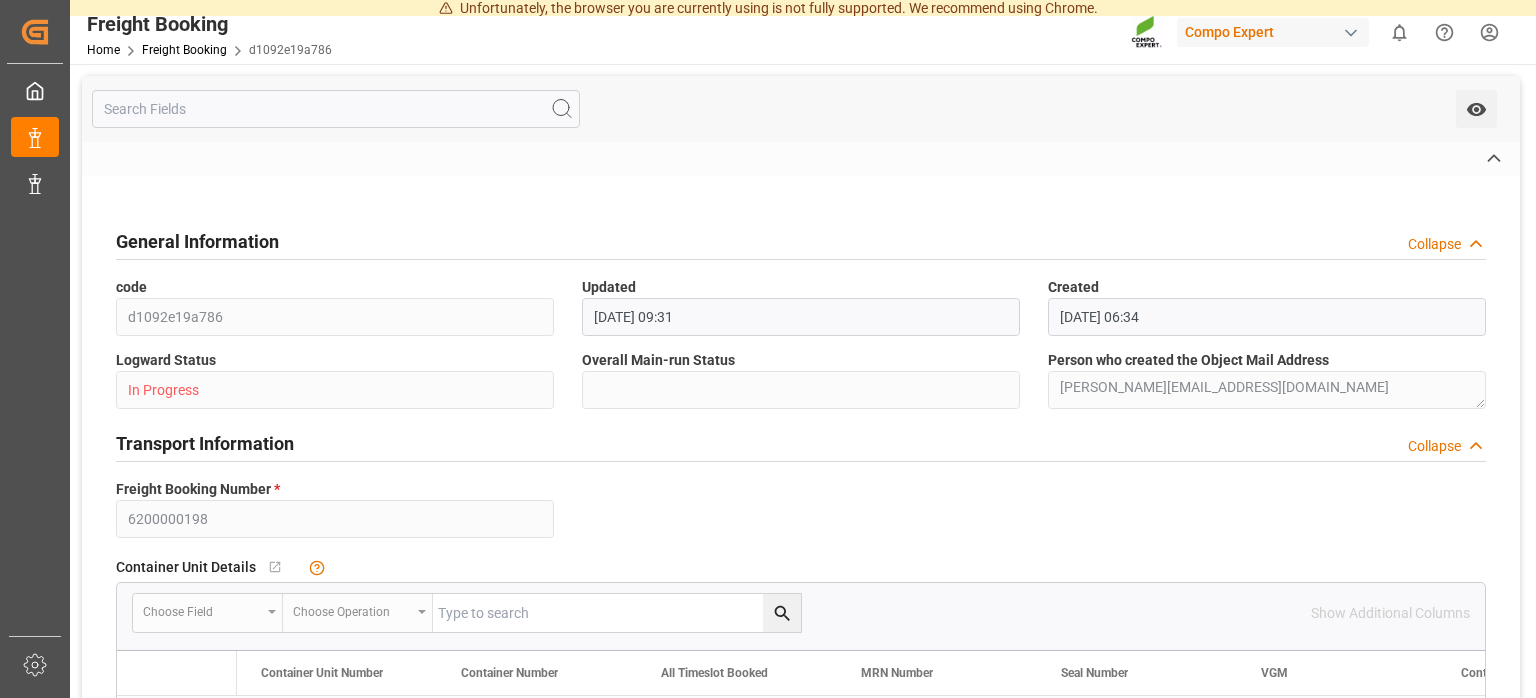 type on "ZSEA" 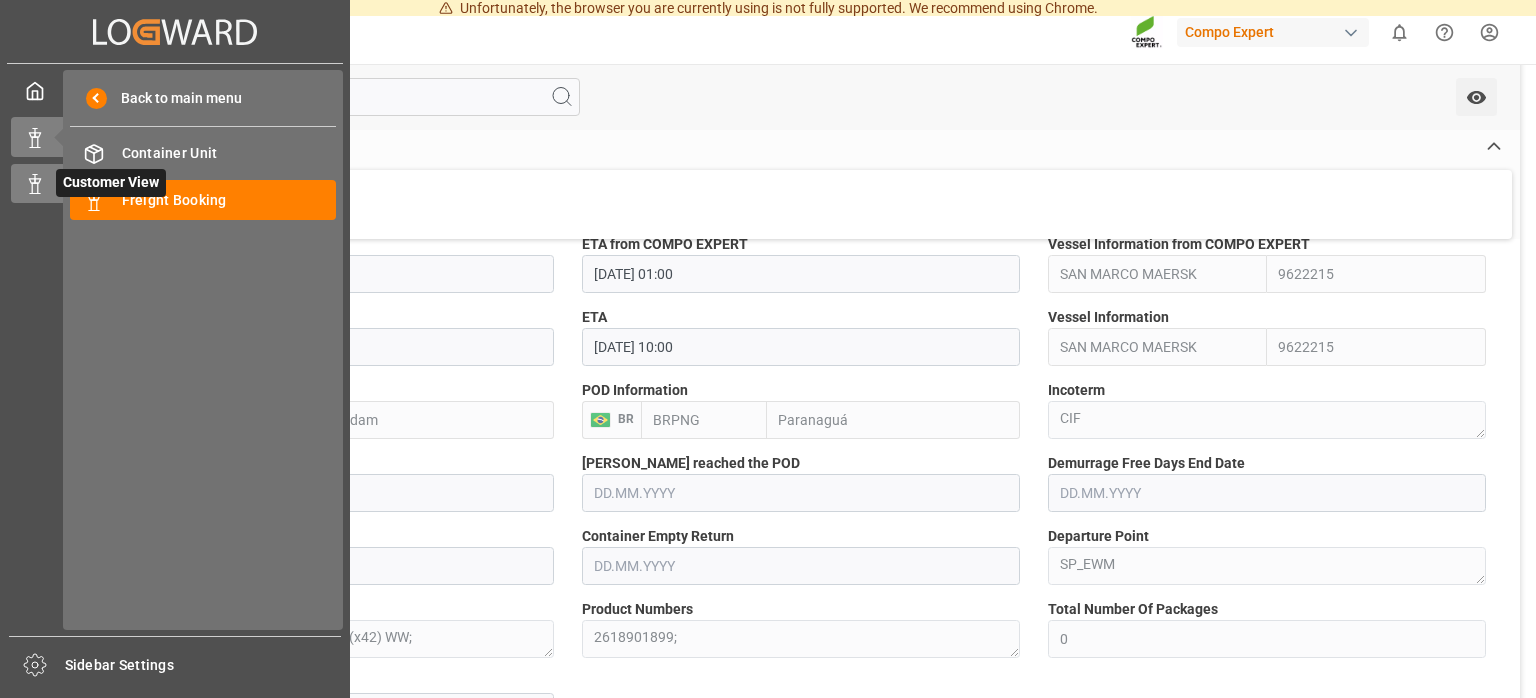 click 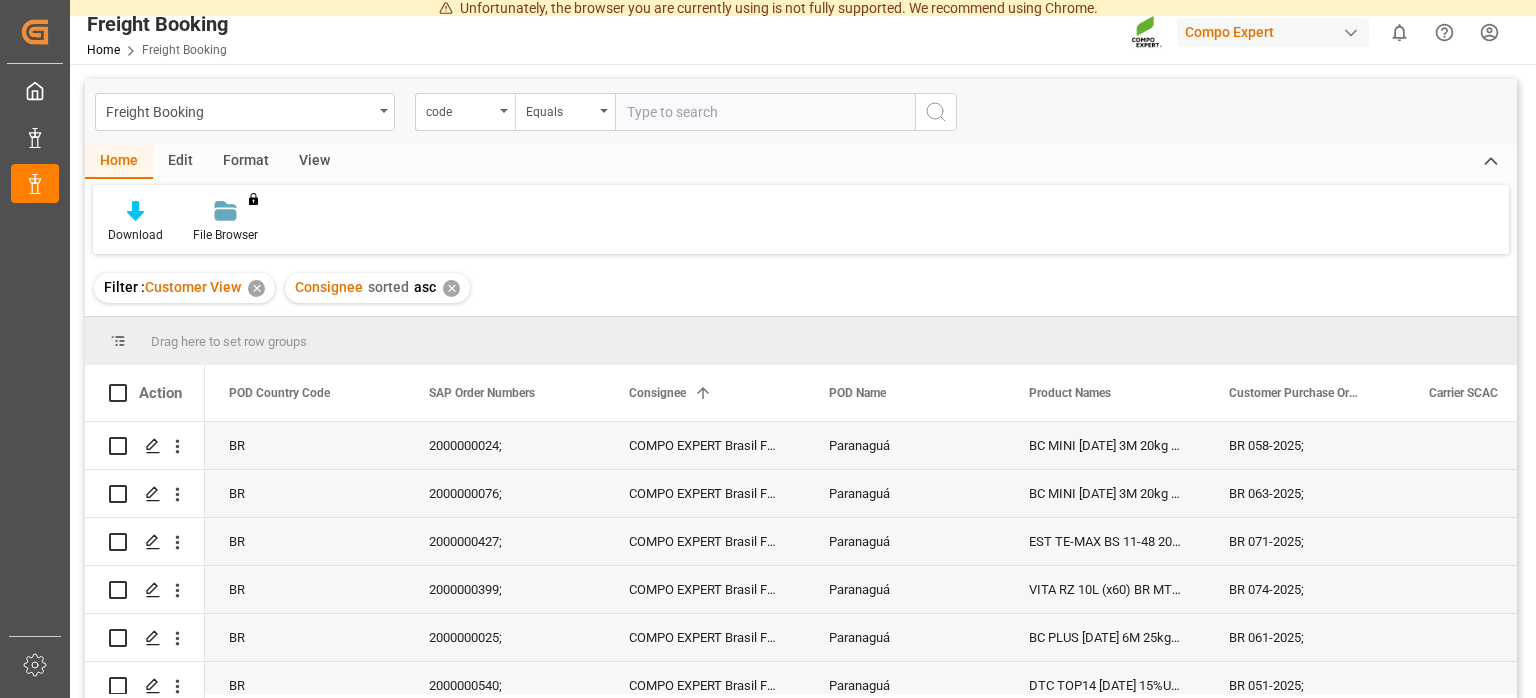 drag, startPoint x: 584, startPoint y: 694, endPoint x: 607, endPoint y: 704, distance: 25.079872 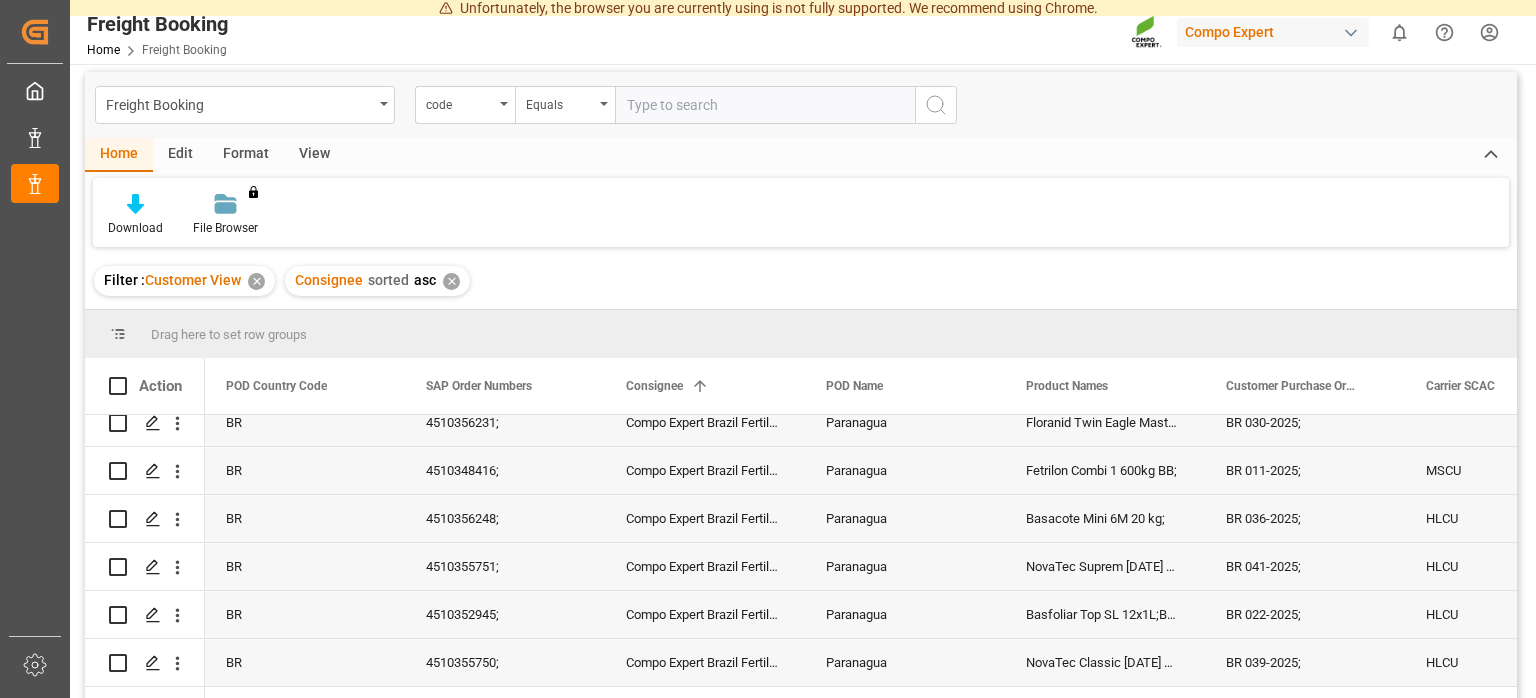 scroll, scrollTop: 0, scrollLeft: 0, axis: both 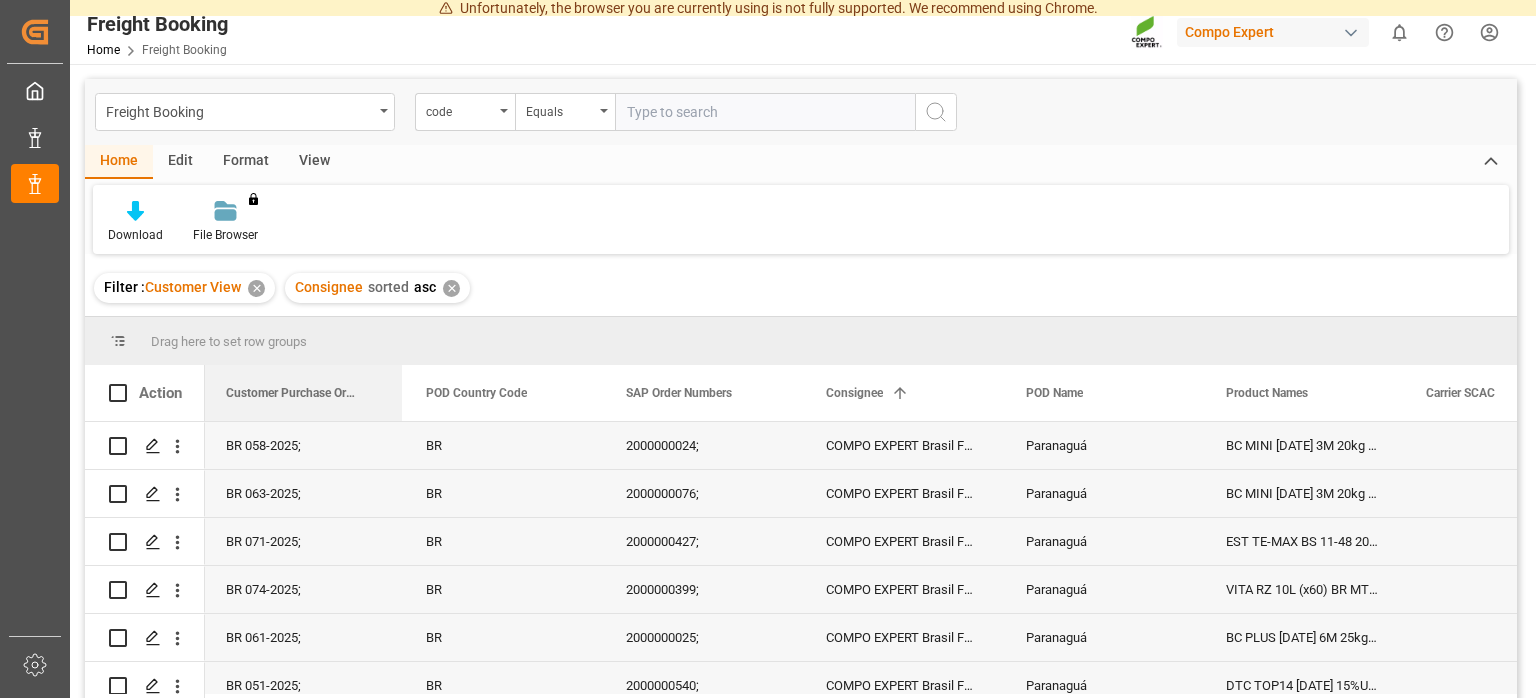 drag, startPoint x: 1278, startPoint y: 397, endPoint x: 284, endPoint y: 434, distance: 994.6884 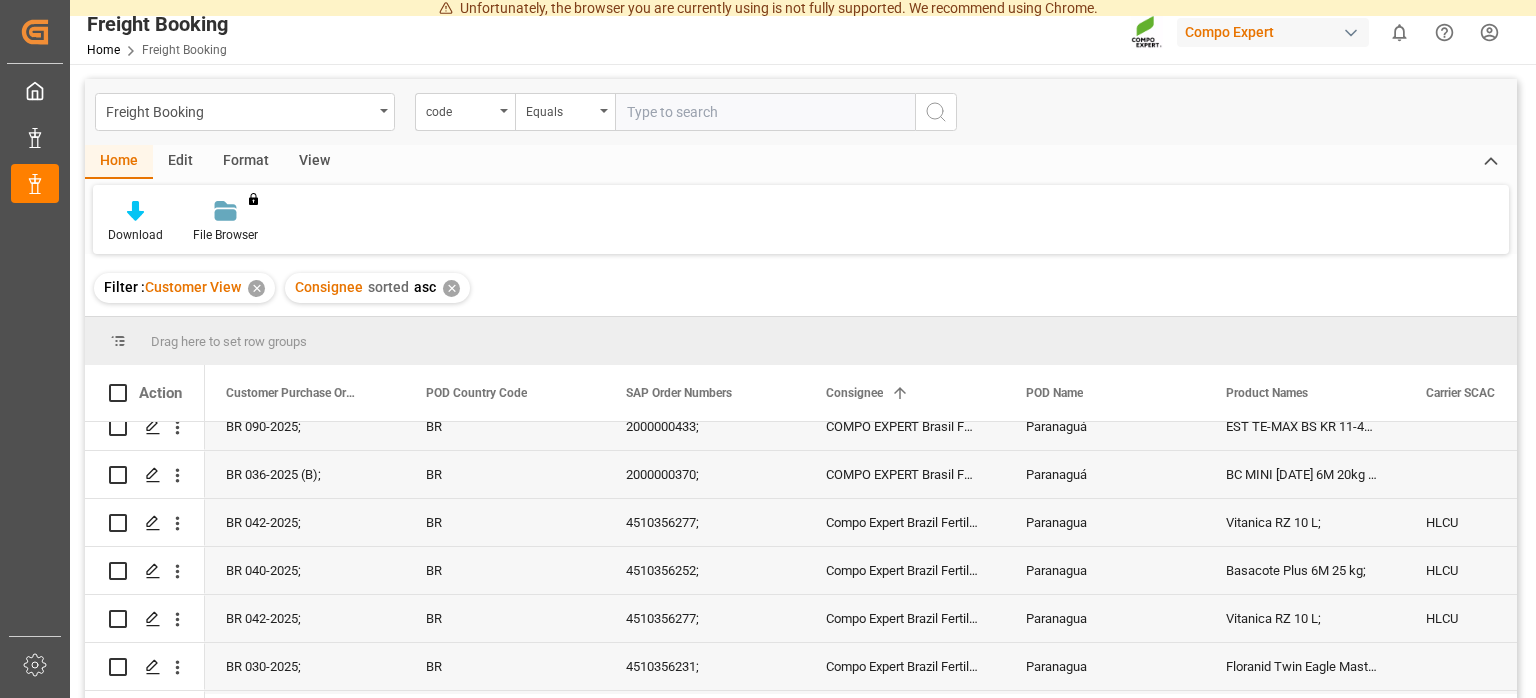 scroll, scrollTop: 801, scrollLeft: 0, axis: vertical 